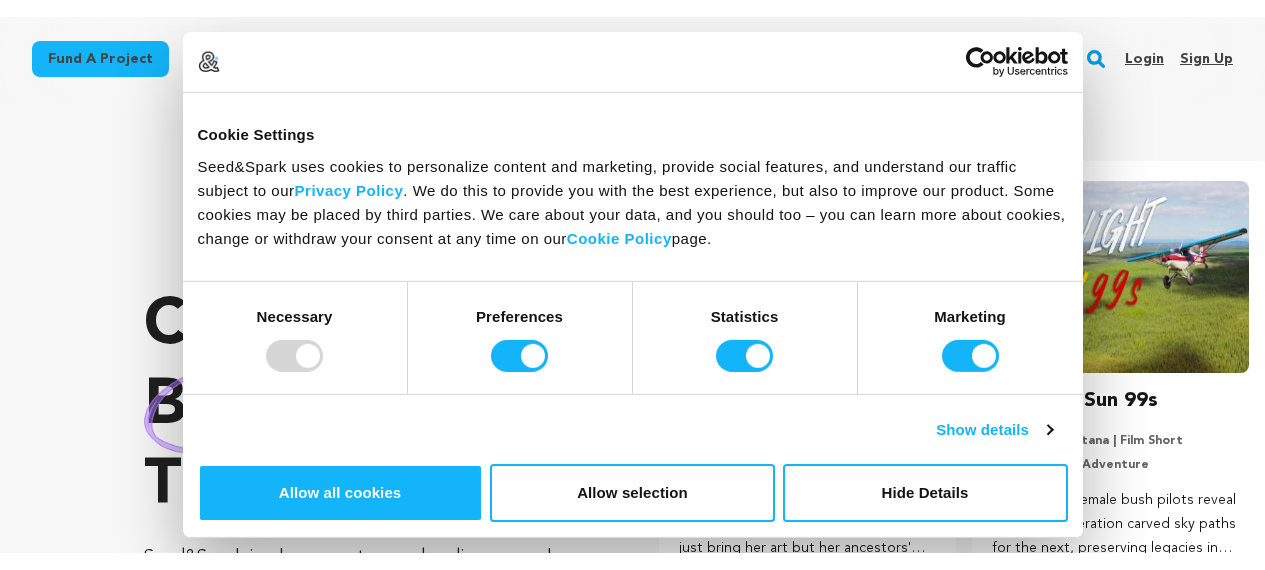 scroll, scrollTop: 0, scrollLeft: 0, axis: both 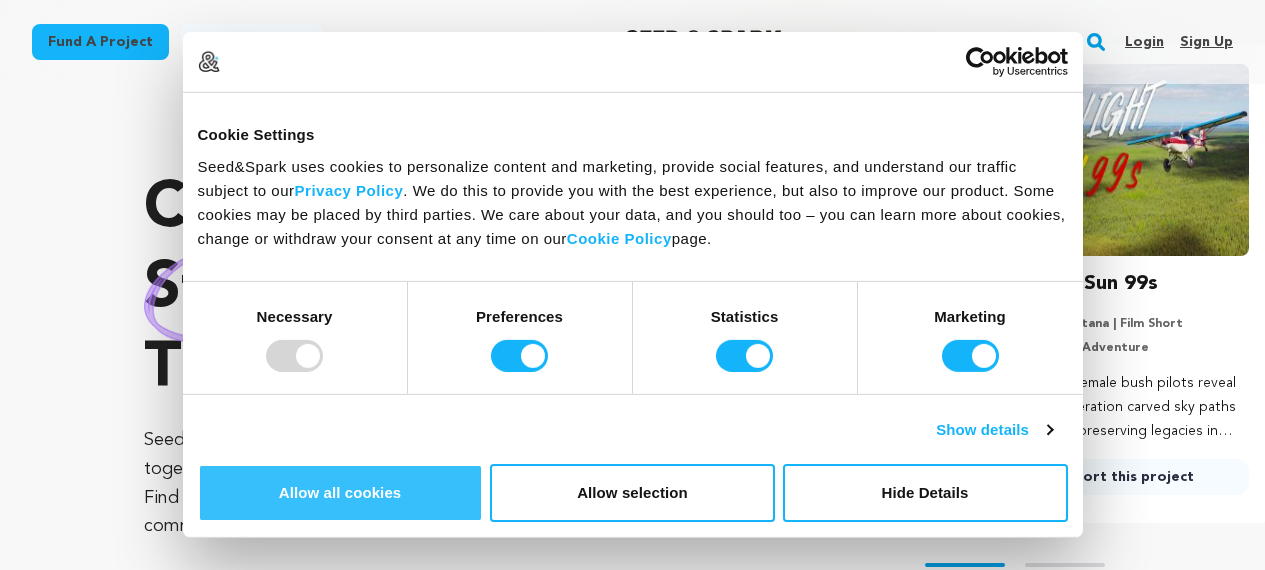 click on "Allow all cookies" at bounding box center [340, 493] 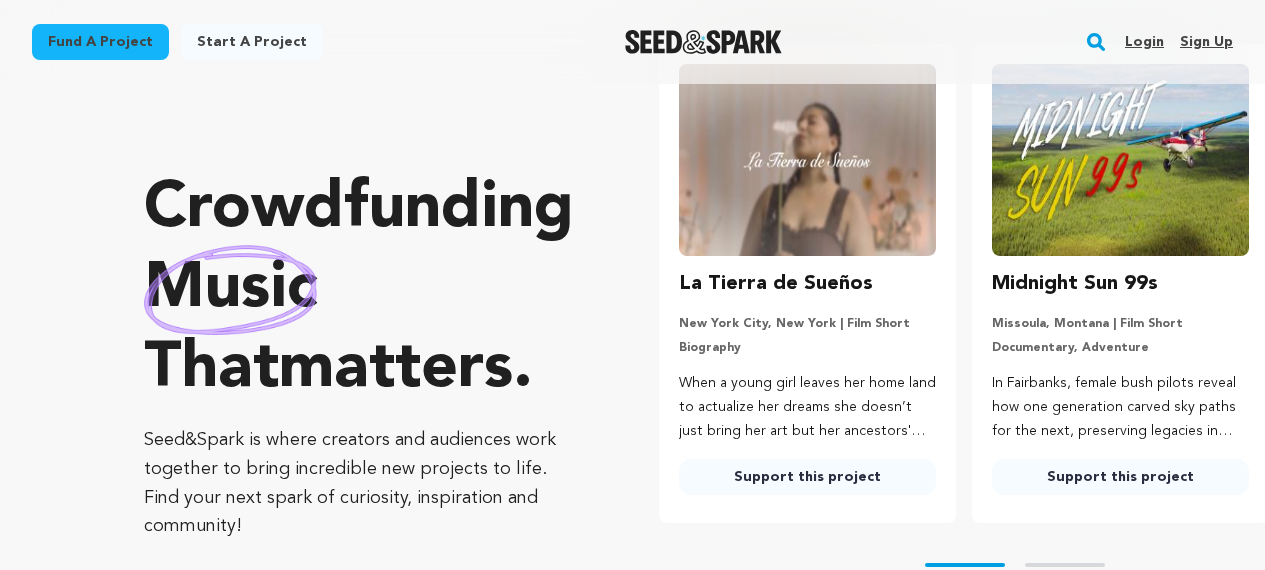 click on "Sign up" at bounding box center [1206, 42] 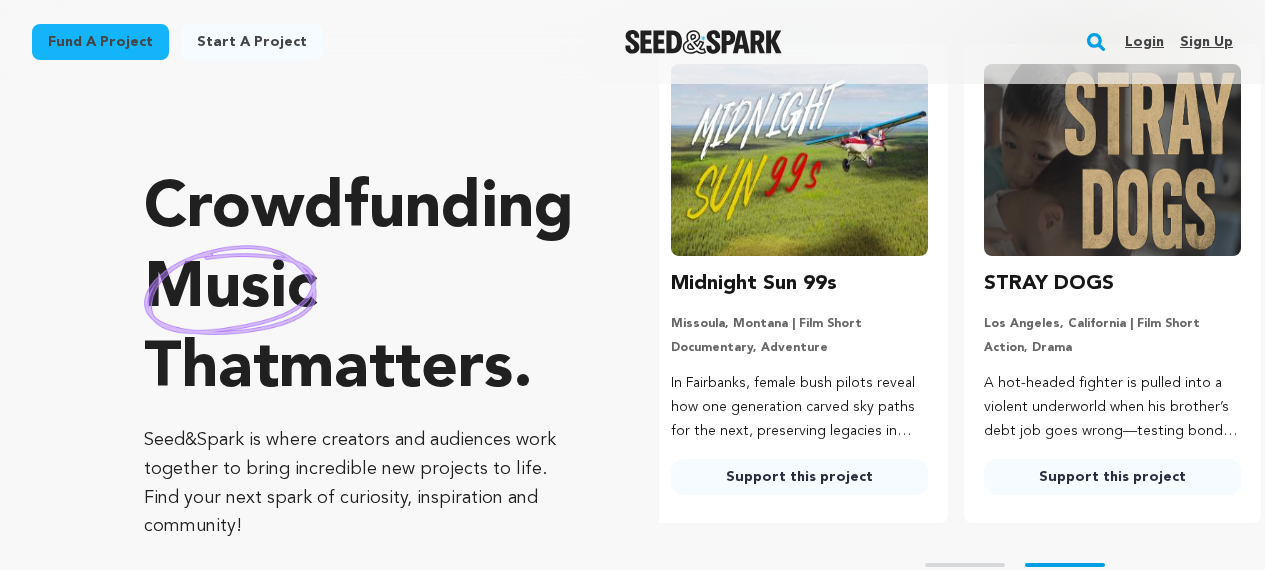 scroll, scrollTop: 0, scrollLeft: 329, axis: horizontal 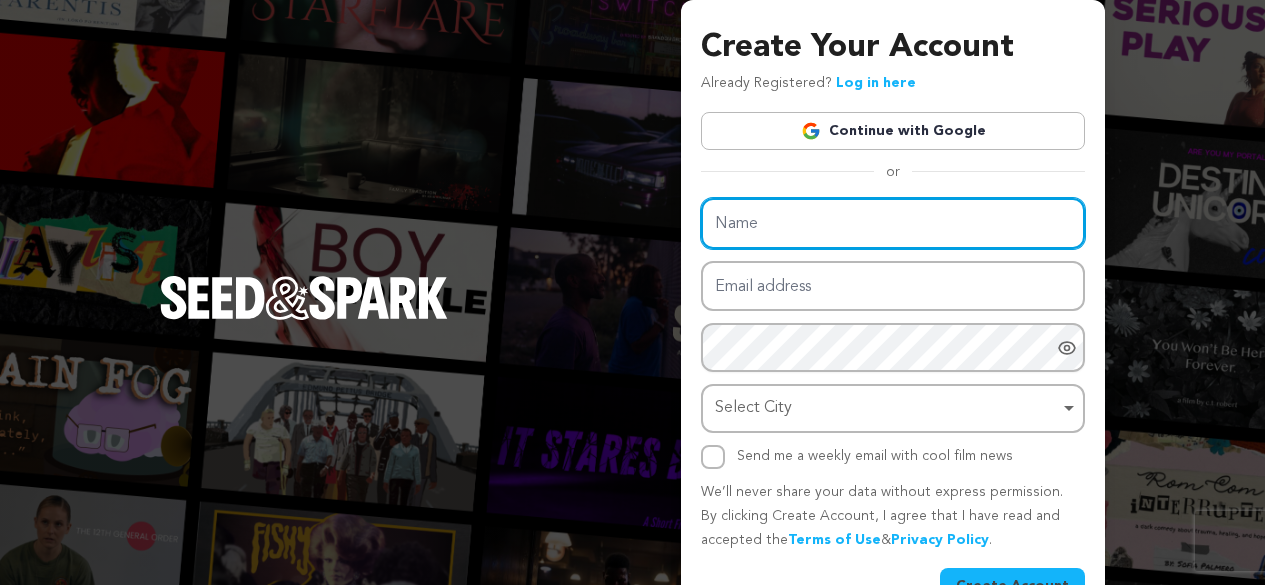 click on "Name" at bounding box center (893, 223) 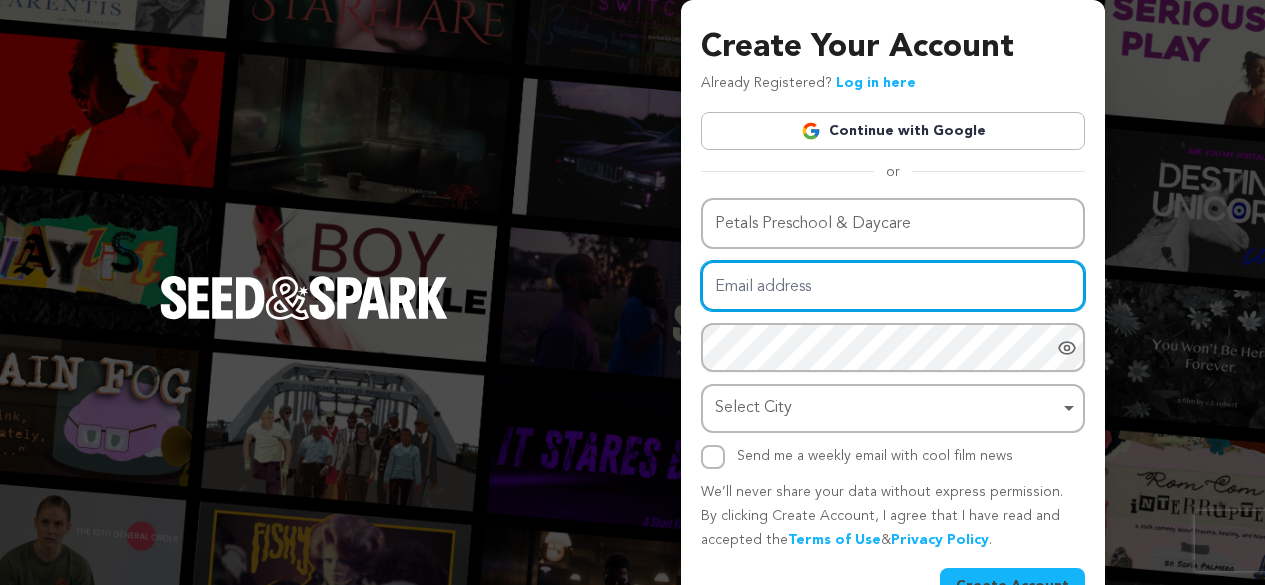 click on "Email address" at bounding box center (893, 286) 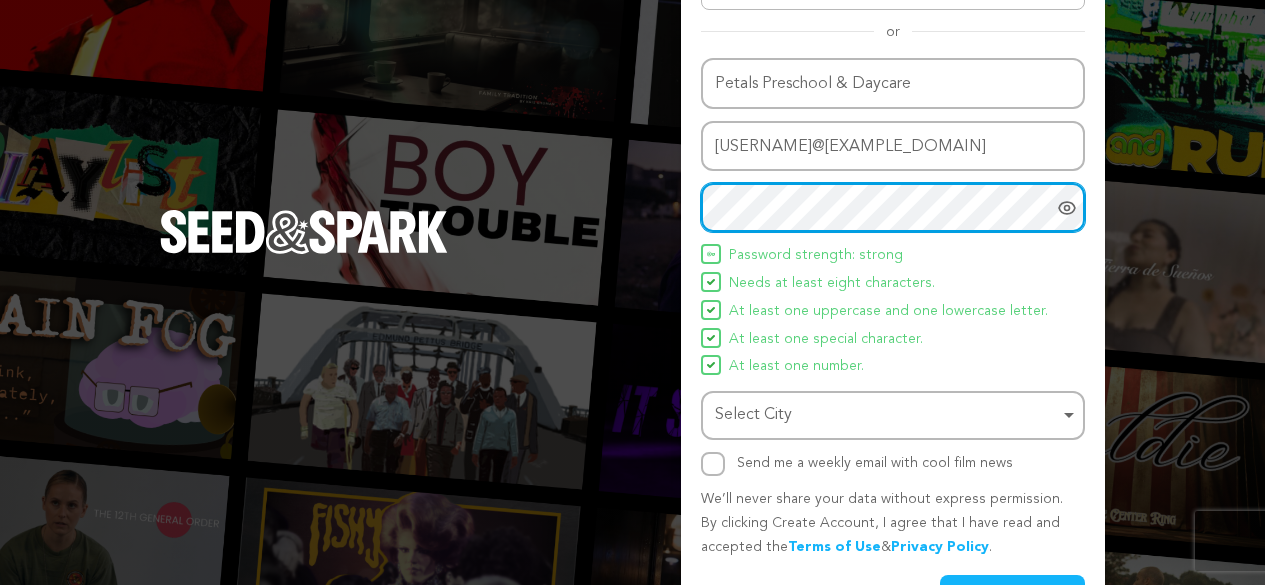 scroll, scrollTop: 199, scrollLeft: 0, axis: vertical 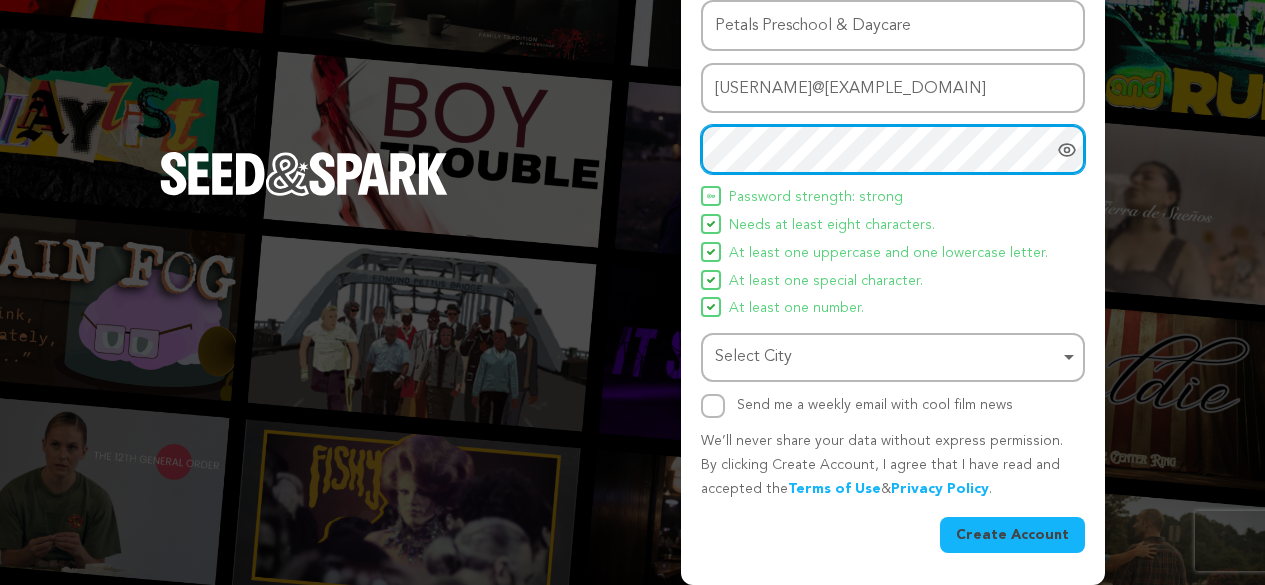 click on "Select City Remove item" at bounding box center [887, 357] 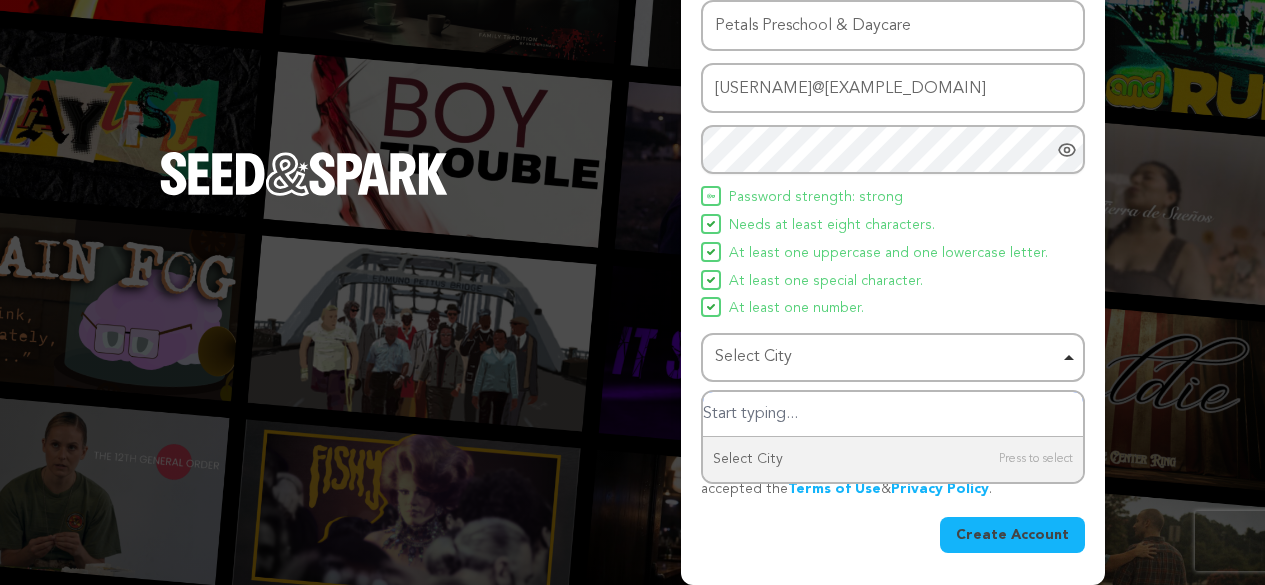 click at bounding box center [893, 414] 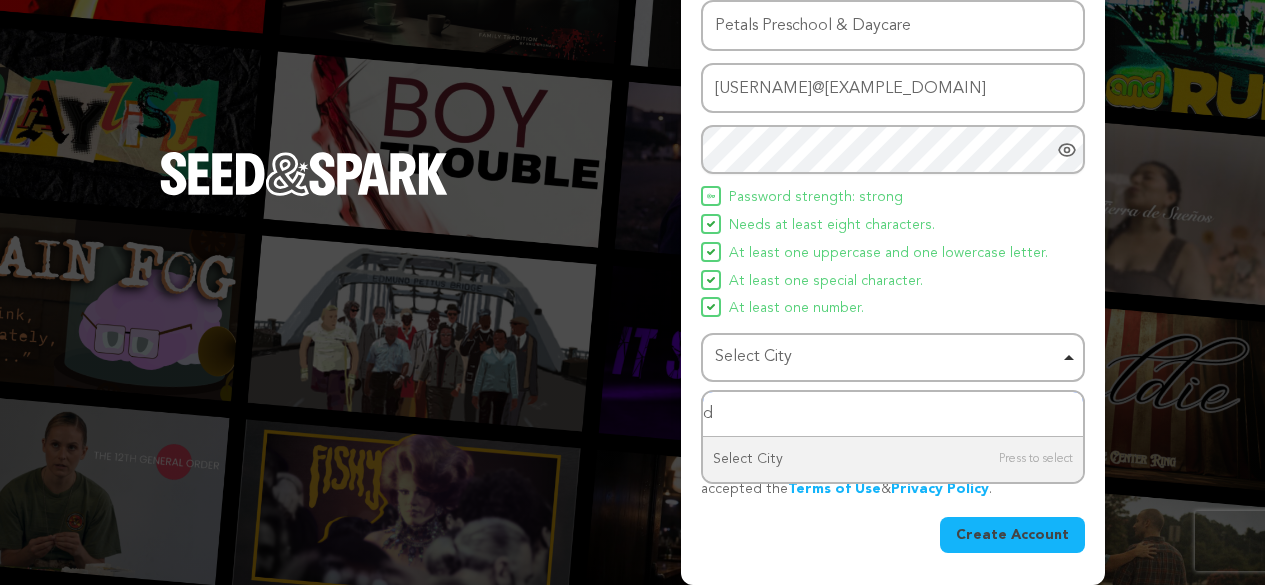 type on "de" 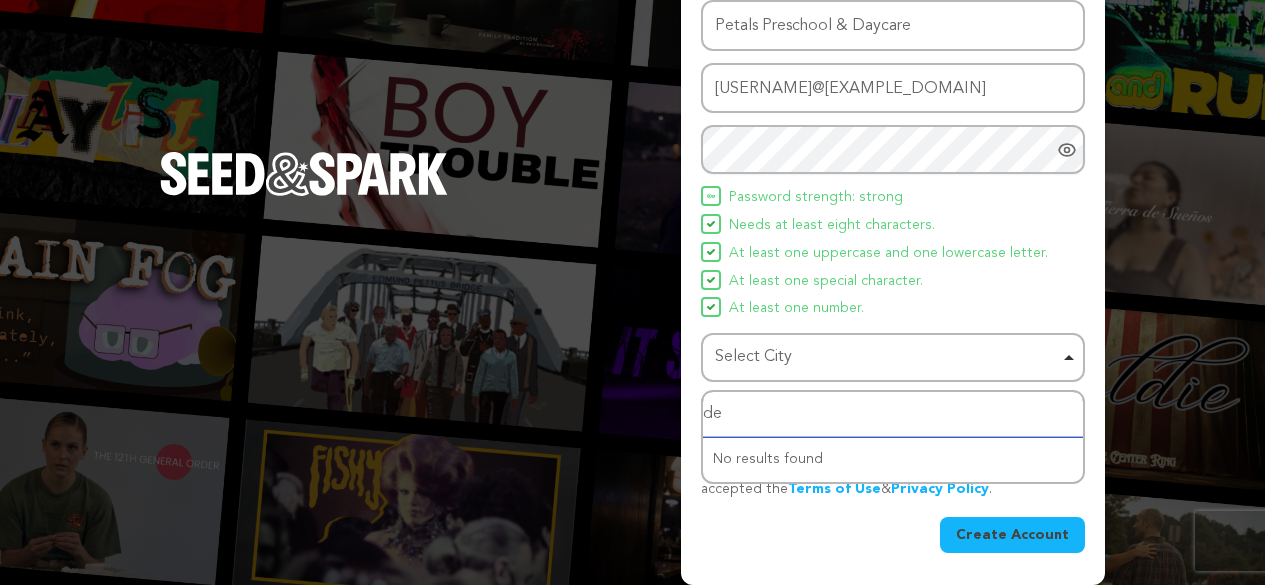 click on "de" at bounding box center (893, 414) 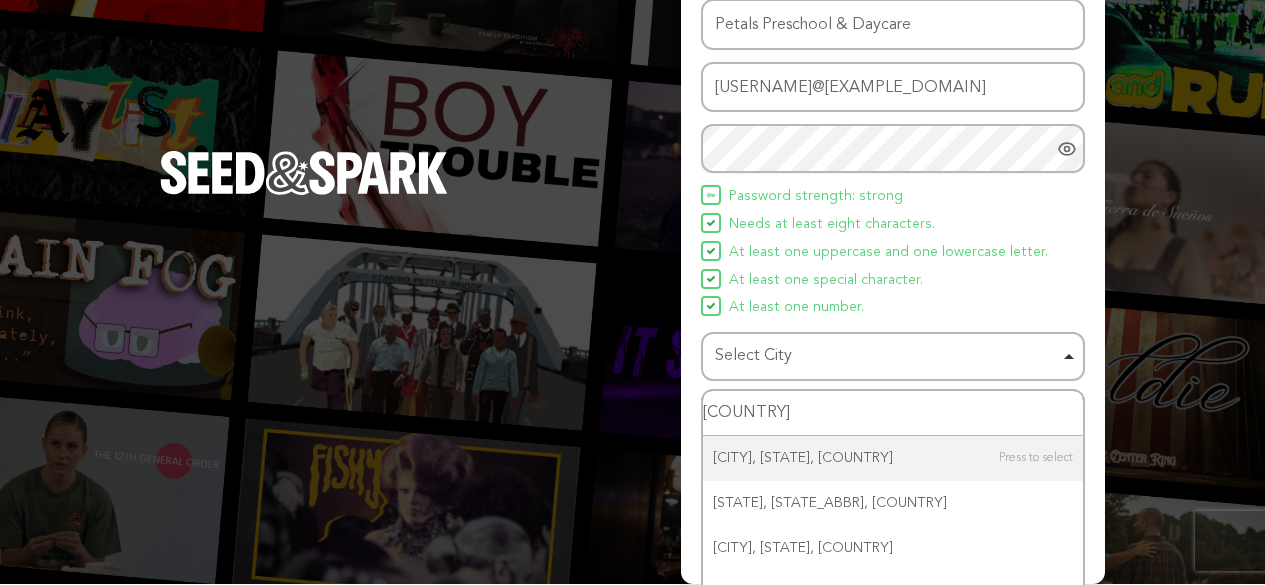 scroll, scrollTop: 233, scrollLeft: 0, axis: vertical 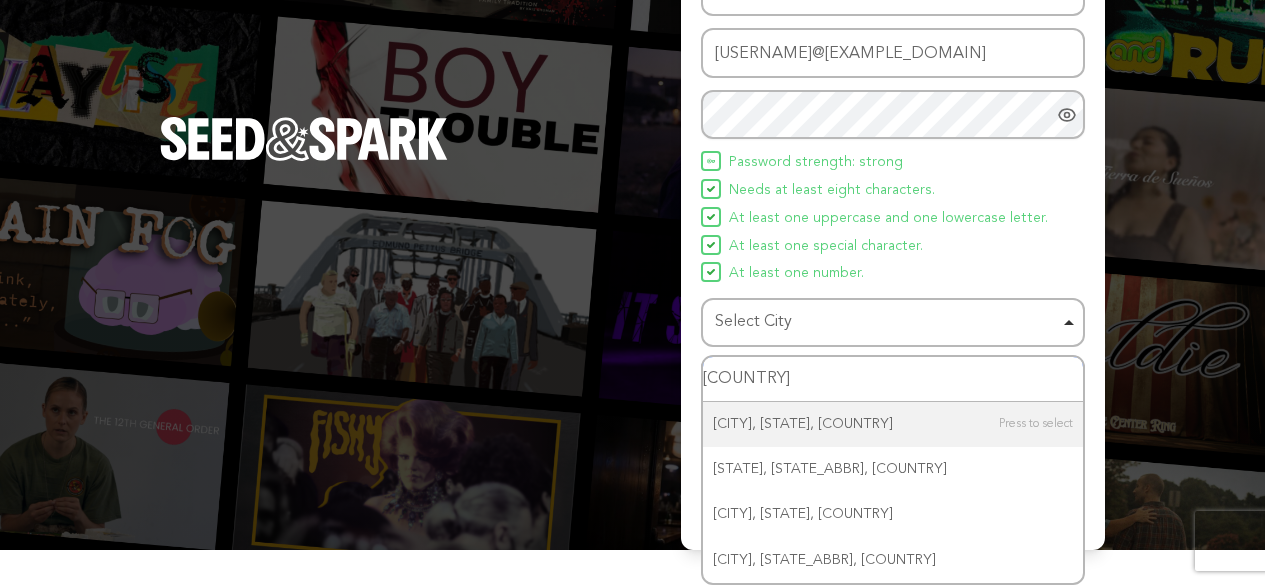 click on "Select City Remove item" at bounding box center (893, 322) 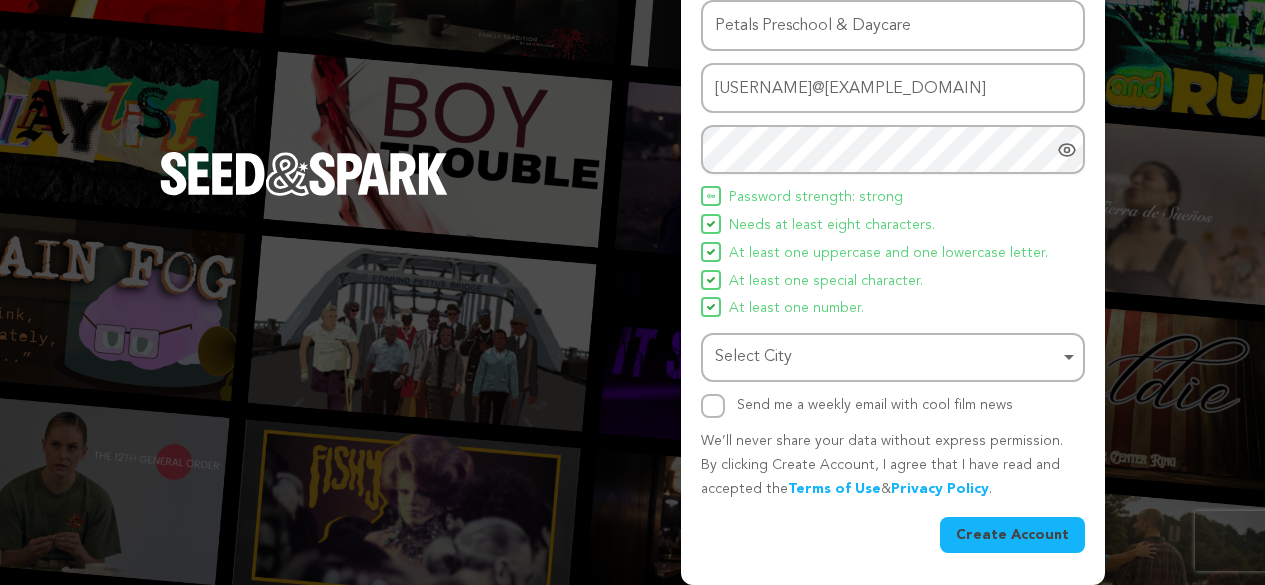 scroll, scrollTop: 199, scrollLeft: 0, axis: vertical 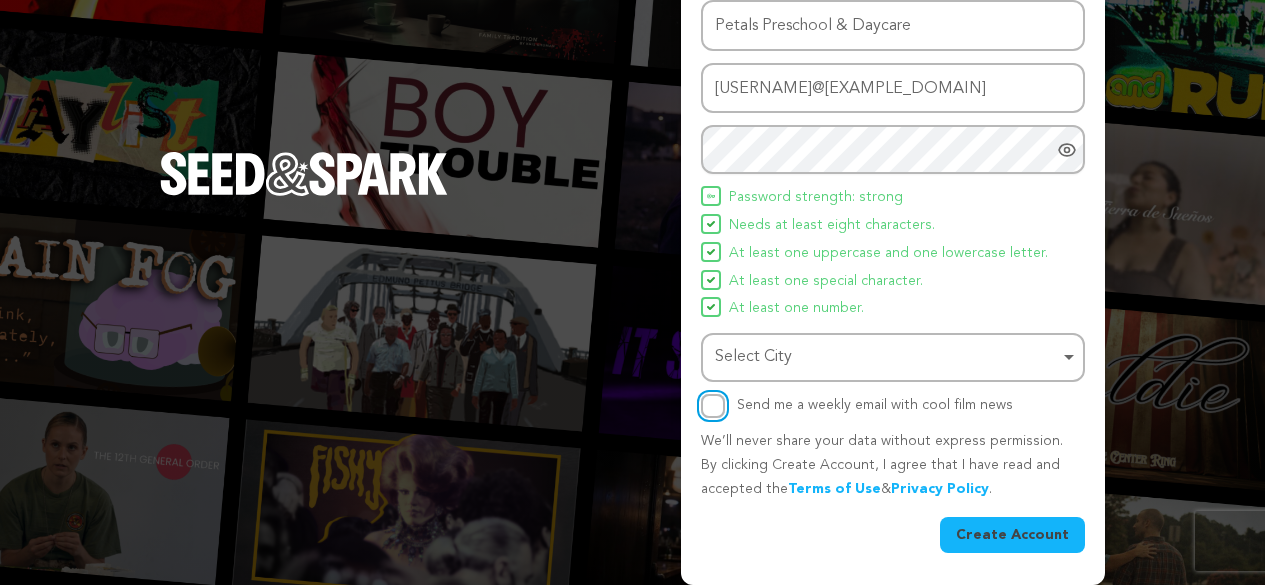 click on "Send me a weekly email with cool film news" at bounding box center [713, 406] 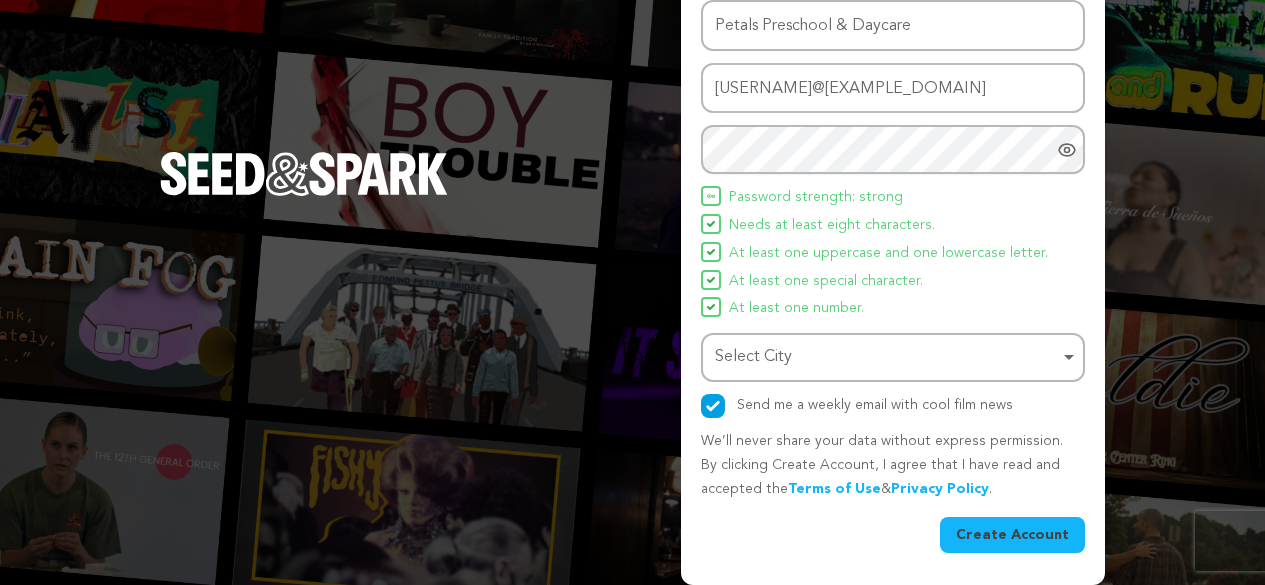 click on "Create Account" at bounding box center [1012, 535] 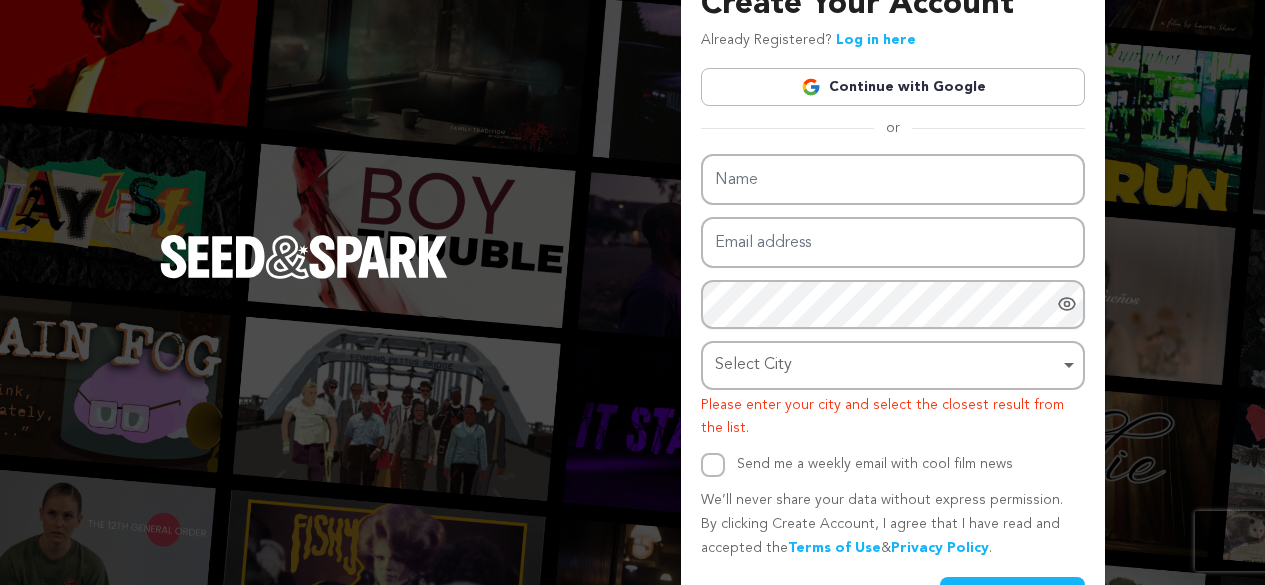 scroll, scrollTop: 93, scrollLeft: 0, axis: vertical 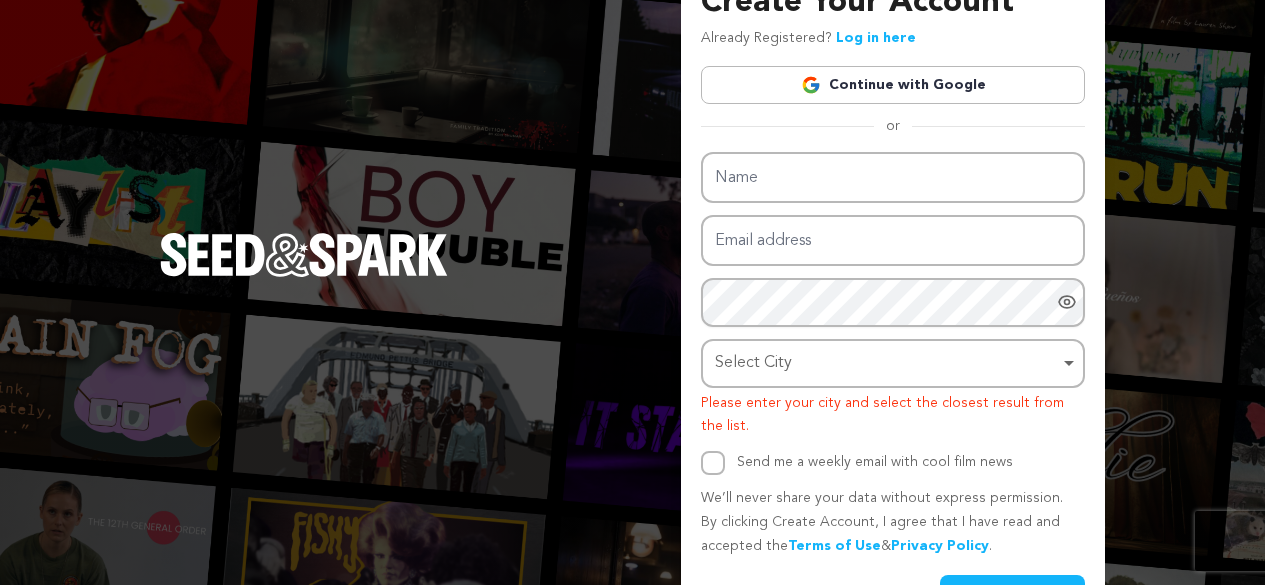 click on "Select City Remove item" at bounding box center [887, 363] 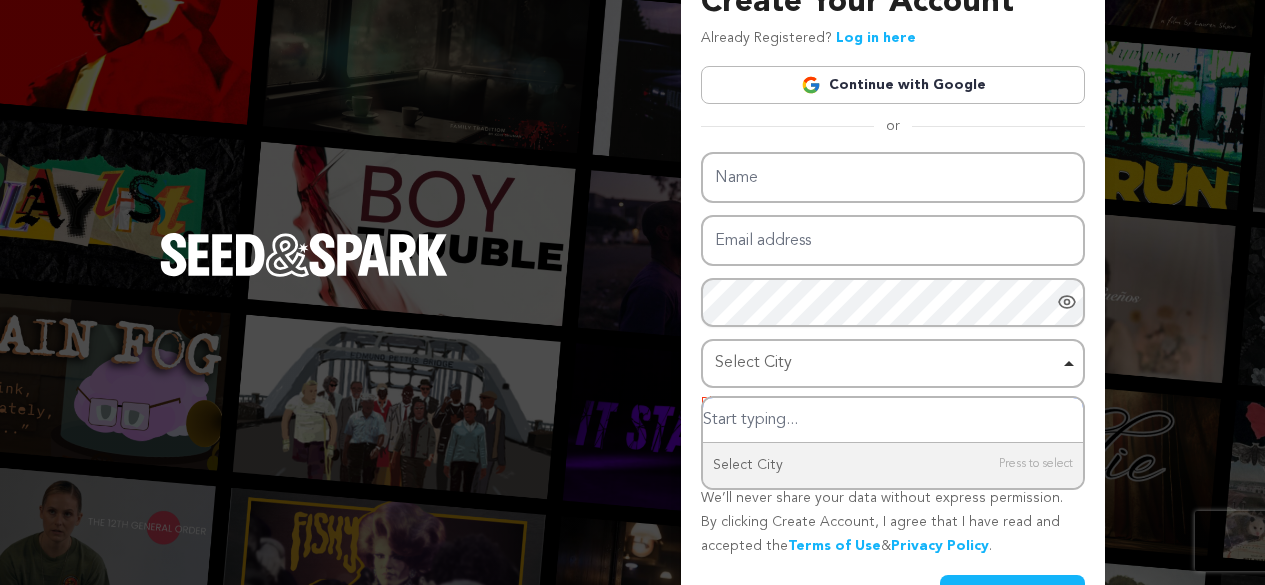 click at bounding box center [893, 420] 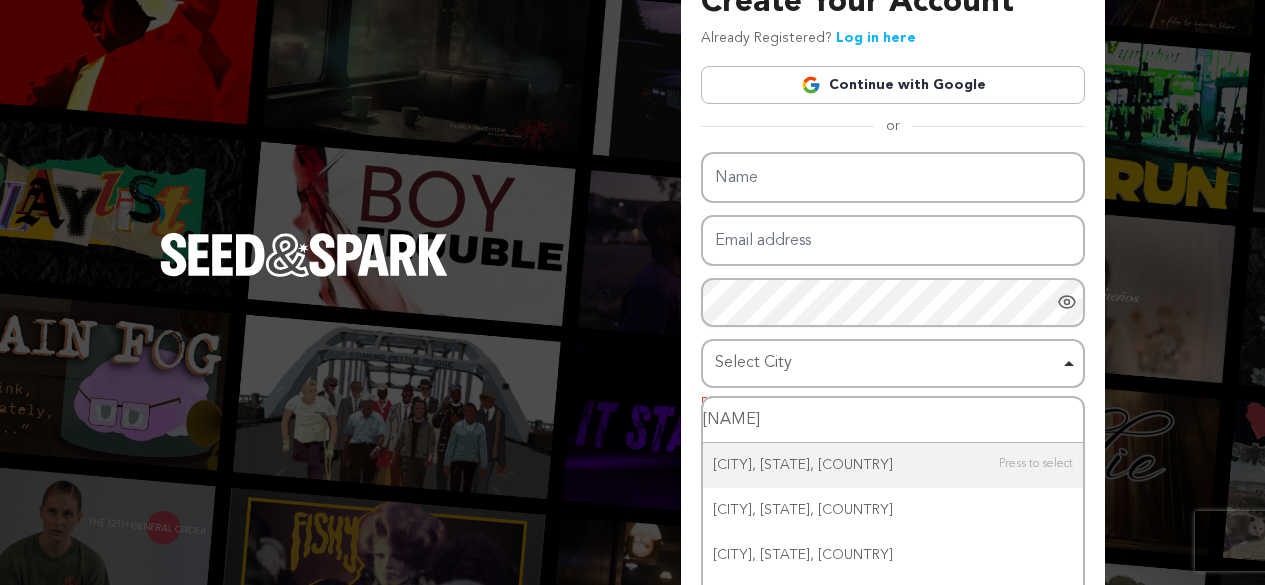 type on "chennai" 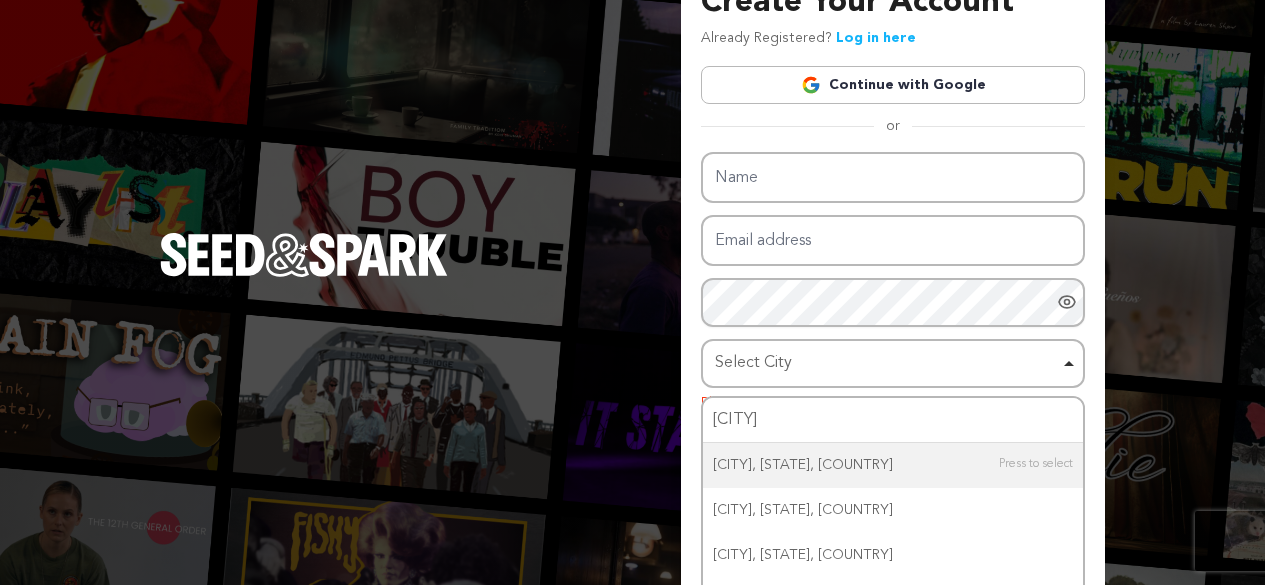 type 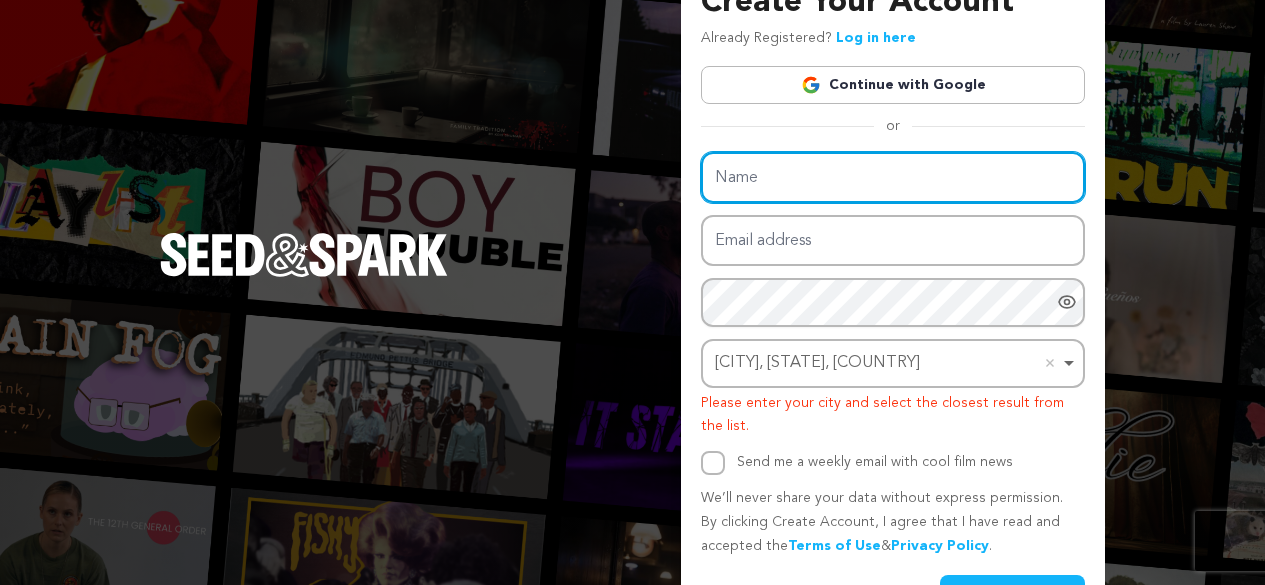 click on "Name" at bounding box center (893, 177) 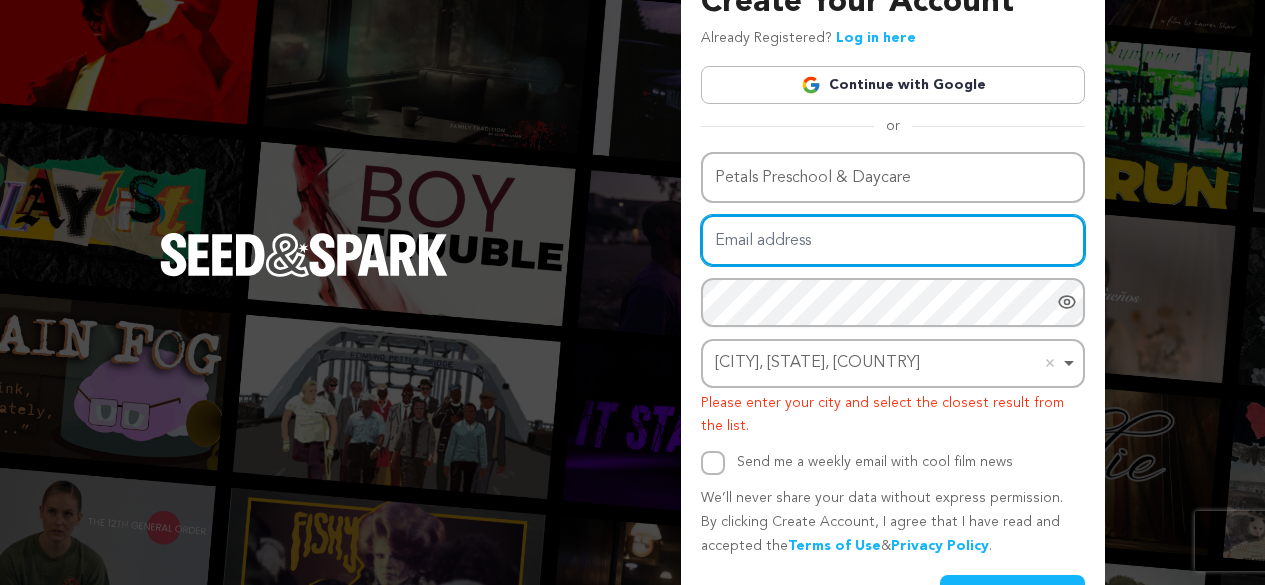click on "Email address" at bounding box center (893, 240) 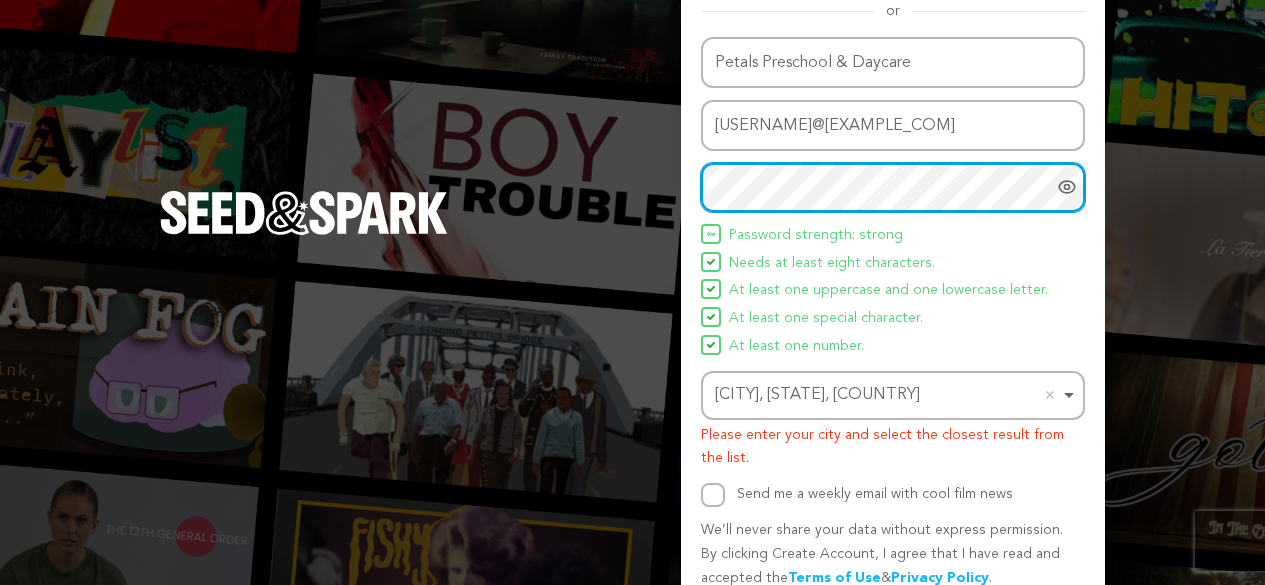 scroll, scrollTop: 298, scrollLeft: 0, axis: vertical 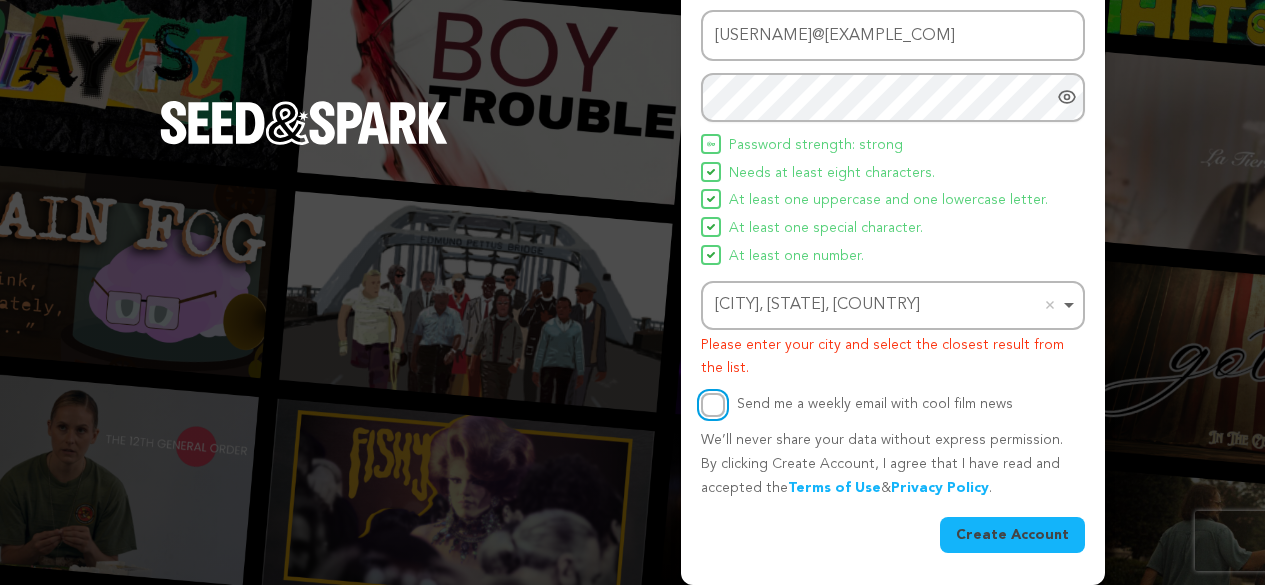 click on "Send me a weekly email with cool film news" at bounding box center [713, 405] 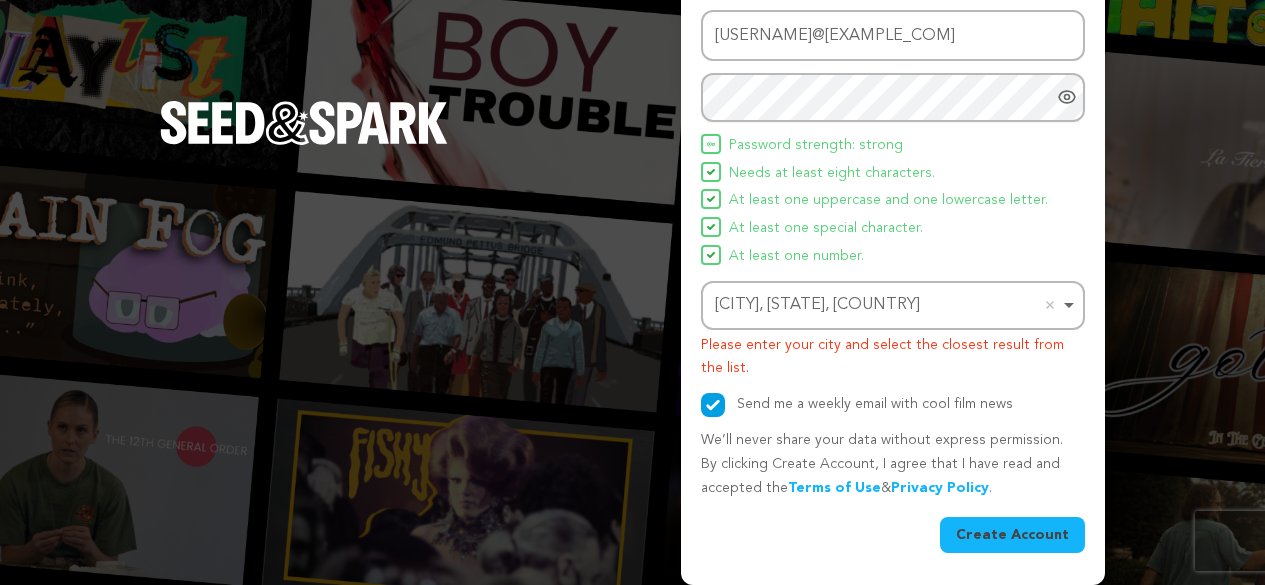 click on "Create Account" at bounding box center (1012, 535) 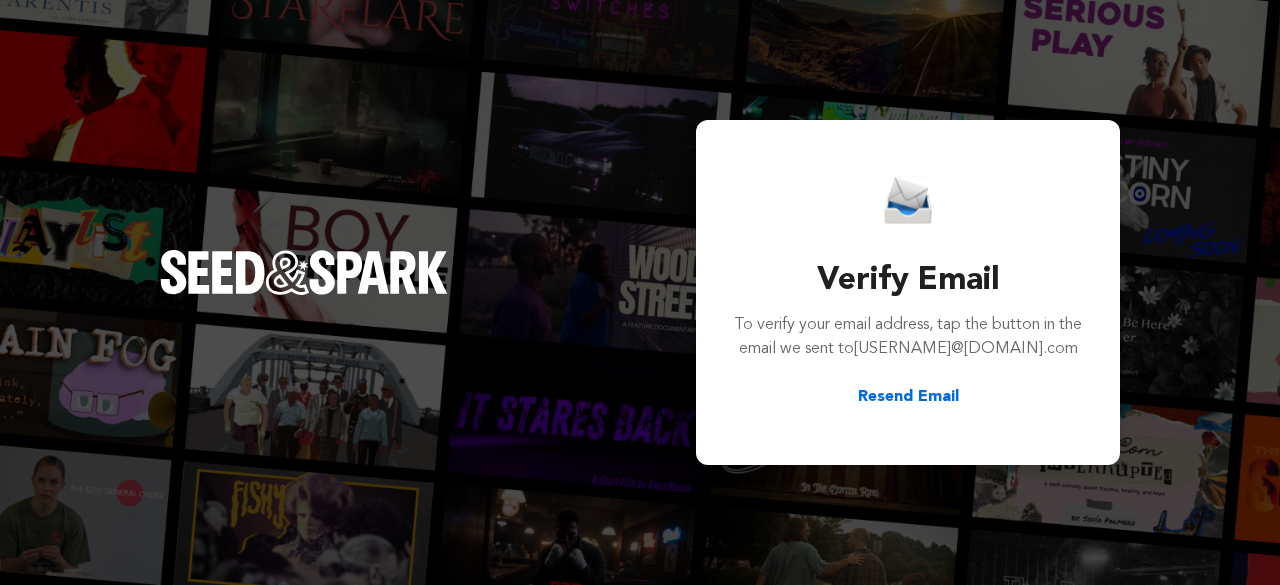 scroll, scrollTop: 0, scrollLeft: 0, axis: both 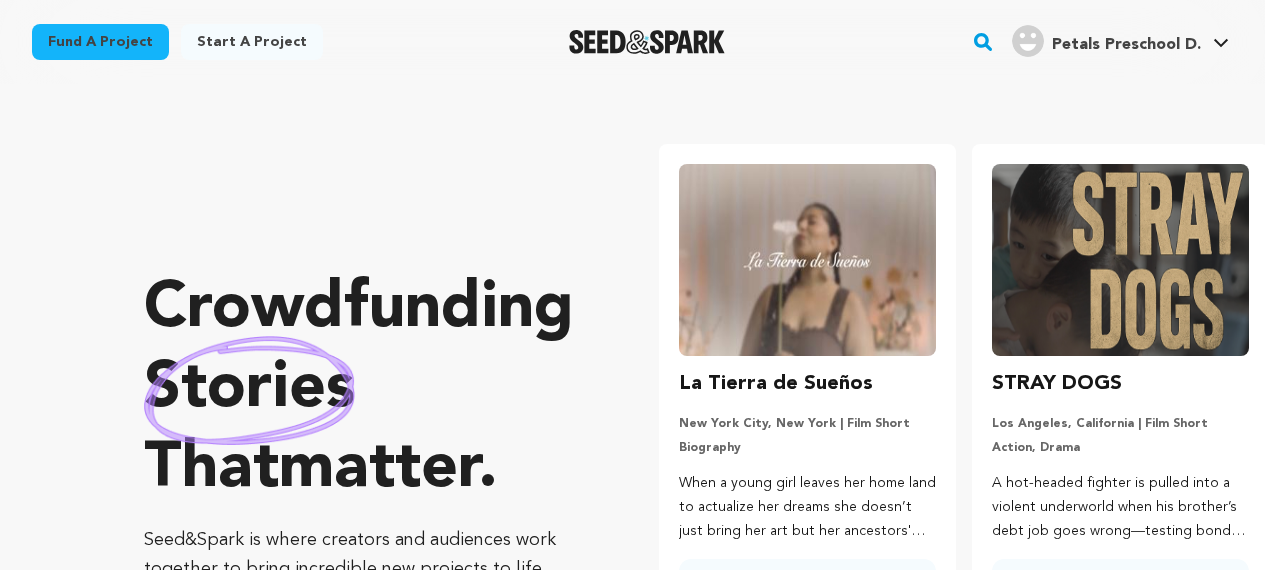 click on "Petals Preschool D." at bounding box center [1126, 45] 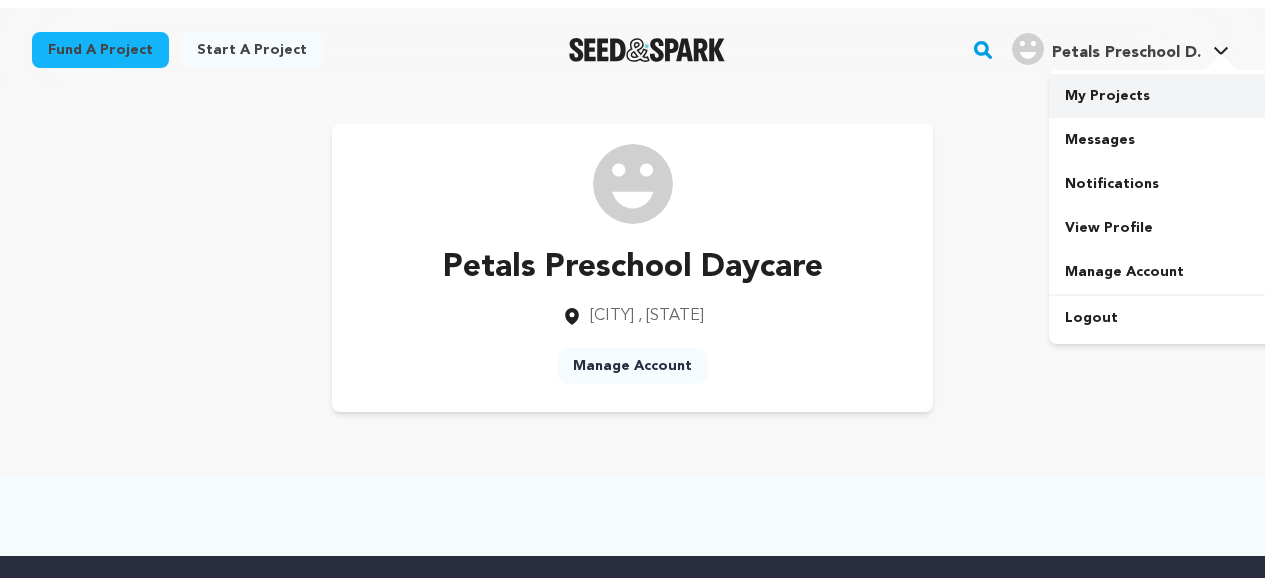 scroll, scrollTop: 0, scrollLeft: 0, axis: both 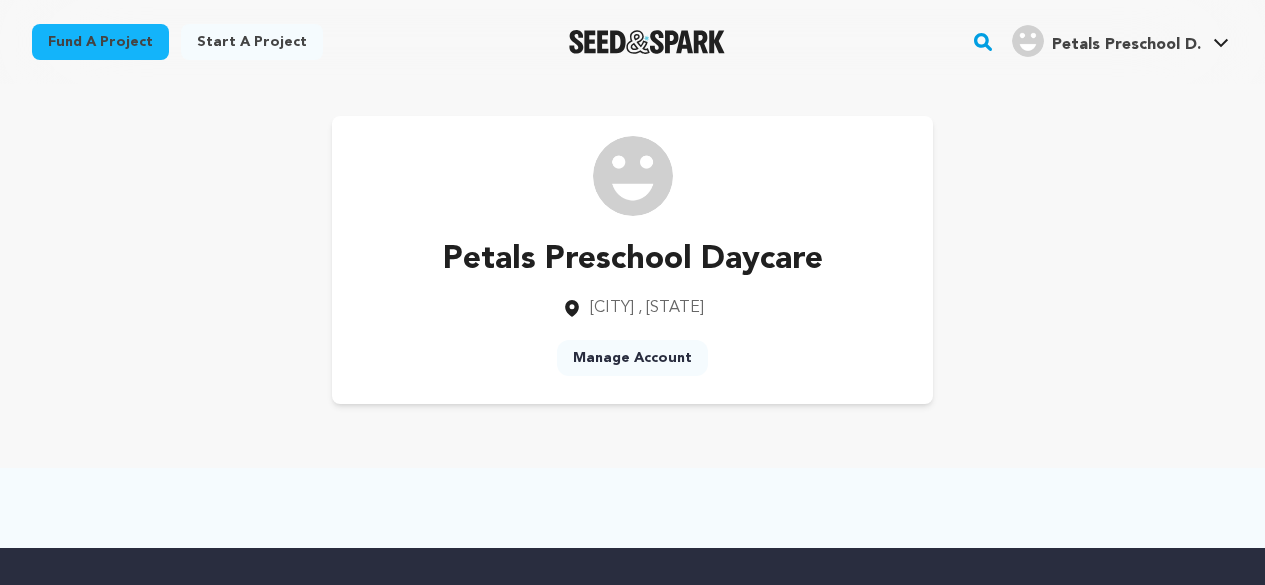click on "Manage Account" at bounding box center (632, 358) 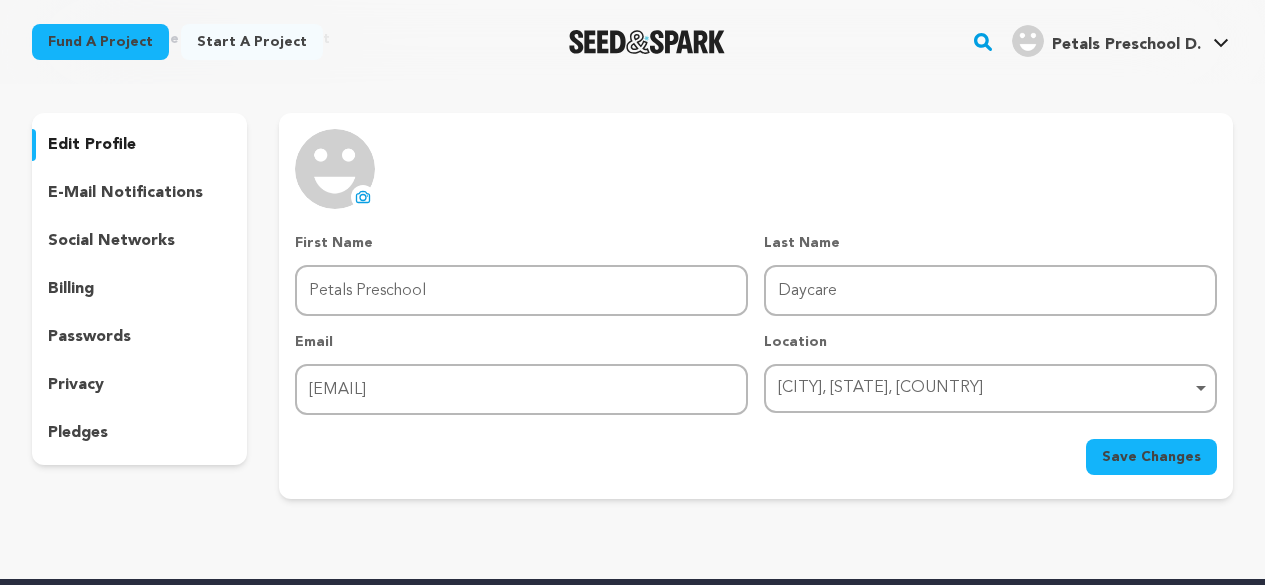 scroll, scrollTop: 200, scrollLeft: 0, axis: vertical 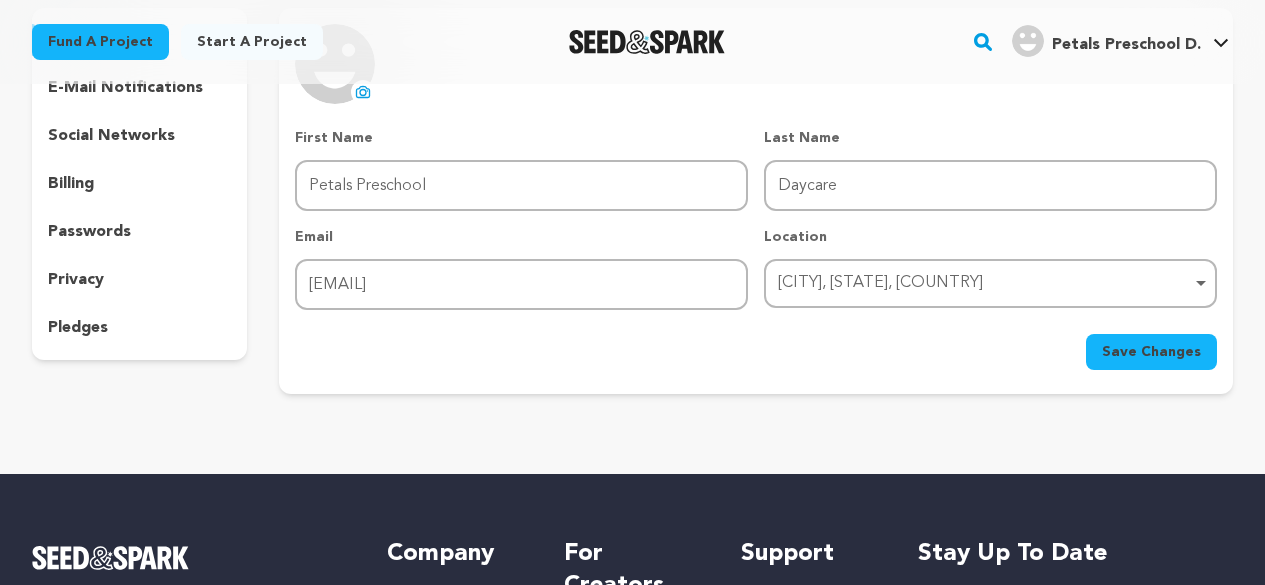 click on "uploading spinner
upload profile image
First Name
First Name
Petals Preschool
Last Name
Last Name
Daycare
Email
Email
ritikasingh152002@gmail.com
Location
Chennai, Tamil Nadu, India  Chennai, Tamil Nadu, India Remove item  Chennai, Tamil Nadu, India" at bounding box center [756, 197] 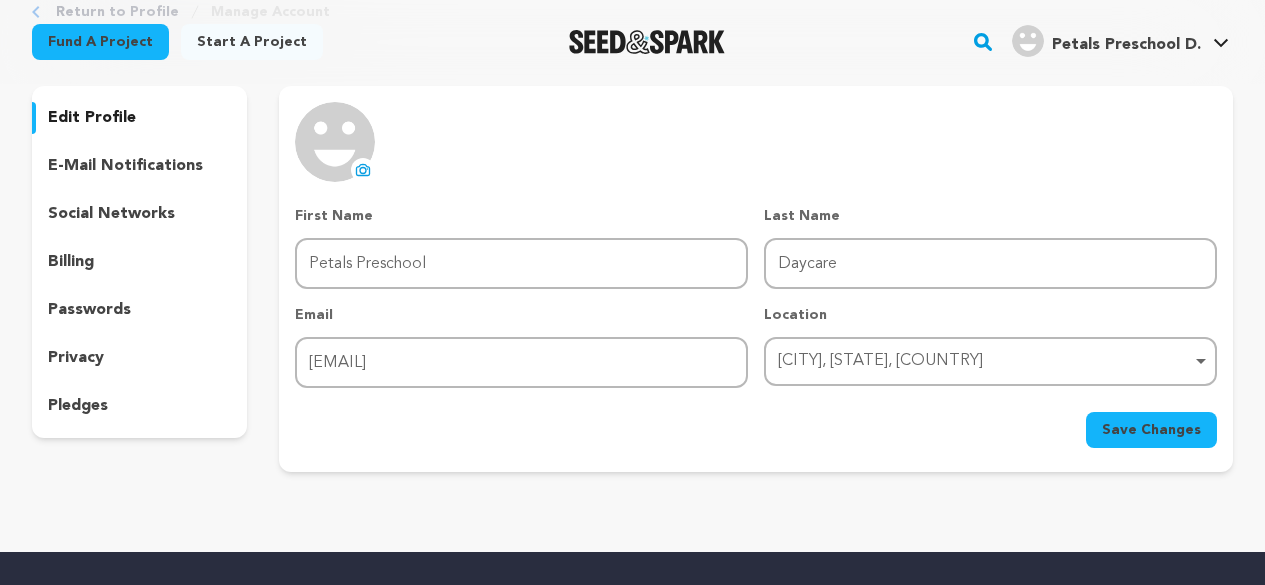 scroll, scrollTop: 100, scrollLeft: 0, axis: vertical 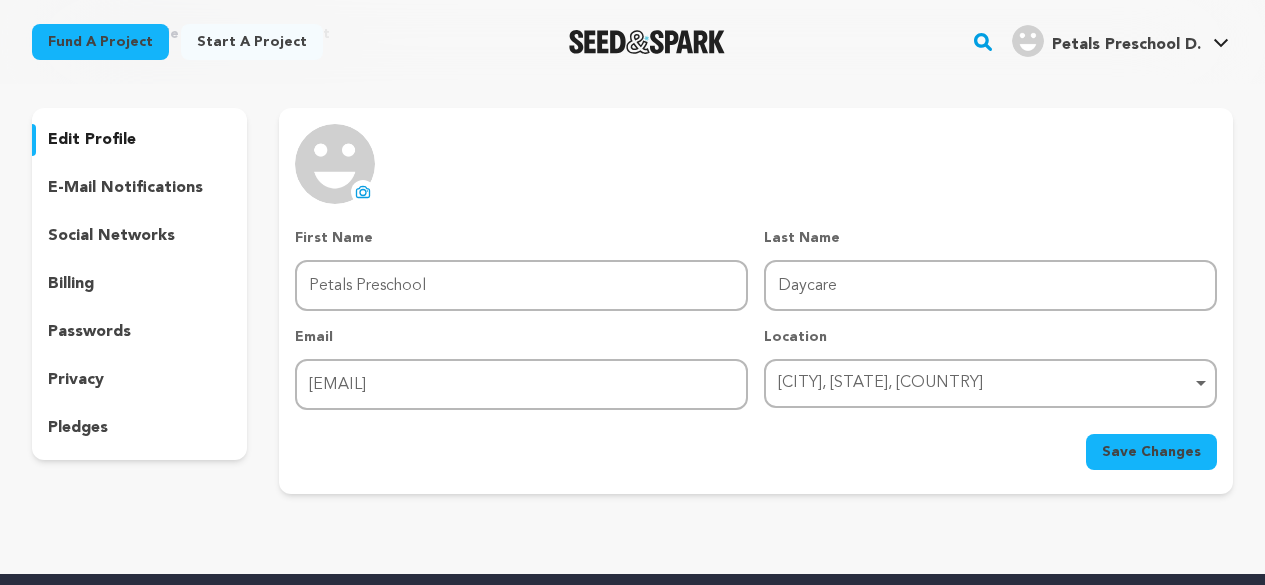 click 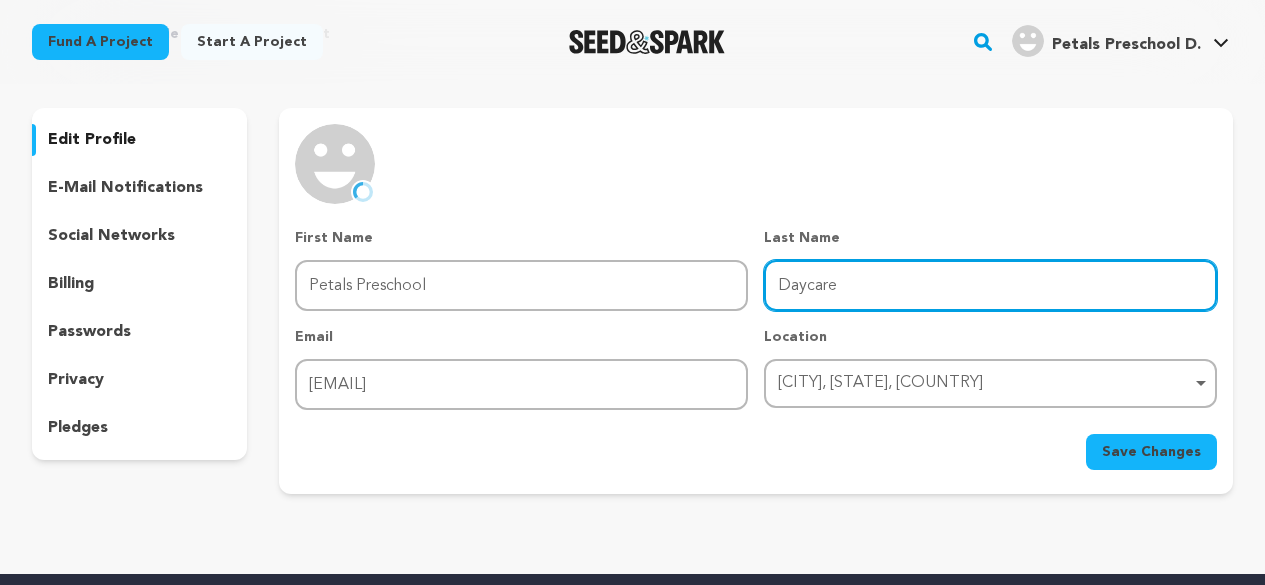 click on "Daycare" at bounding box center (990, 285) 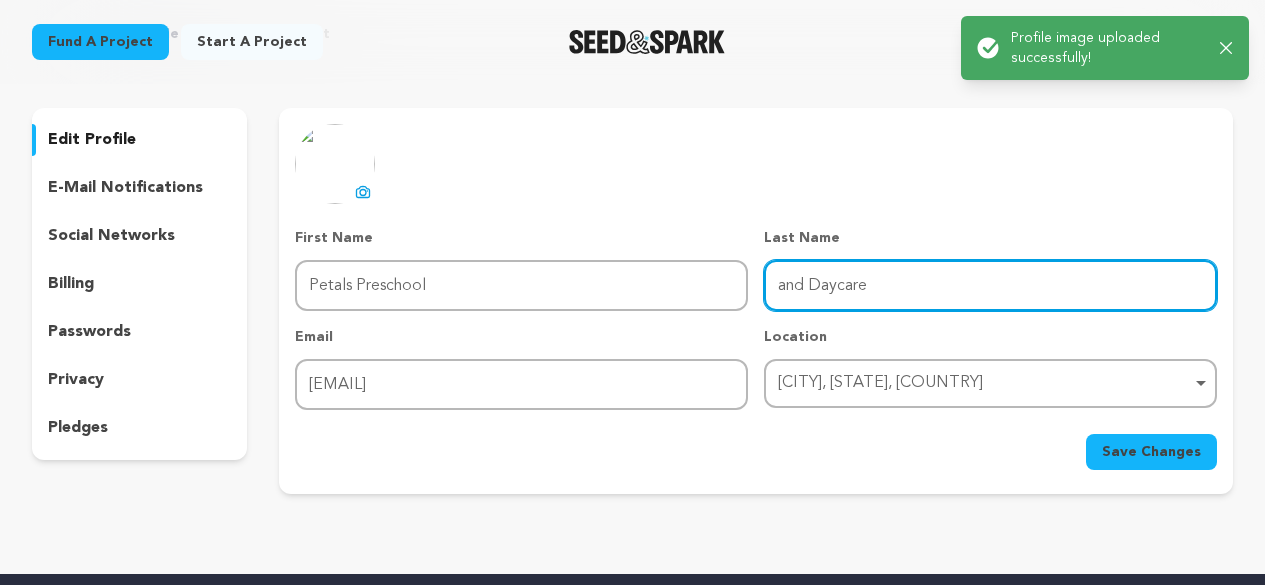 type on "and Daycare" 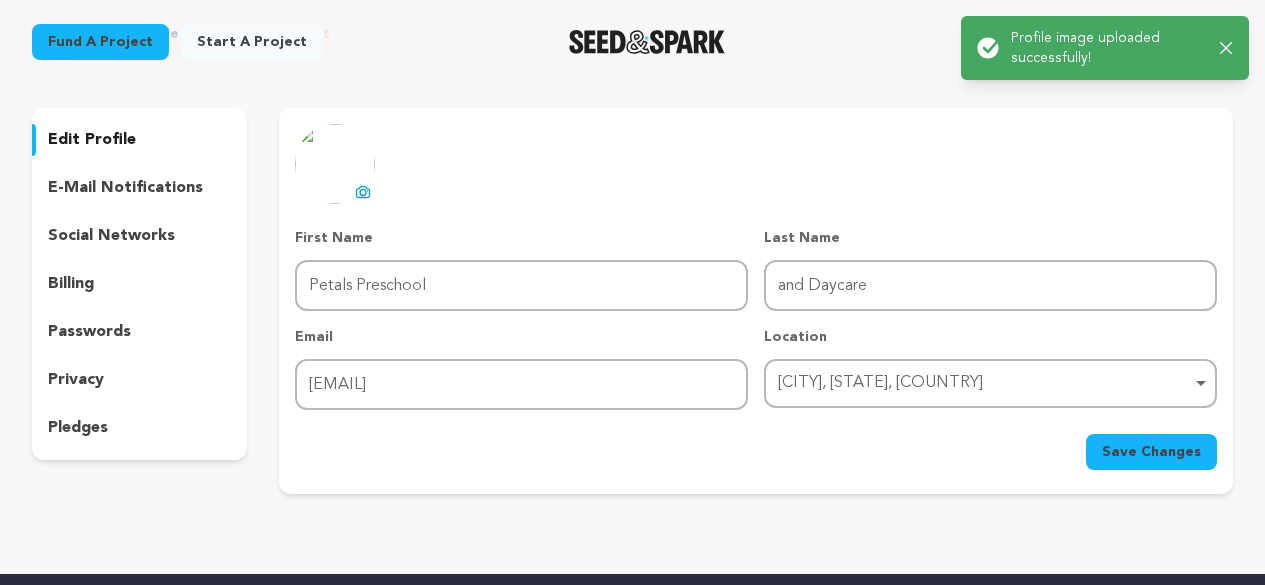 click on "Save Changes" at bounding box center (1151, 452) 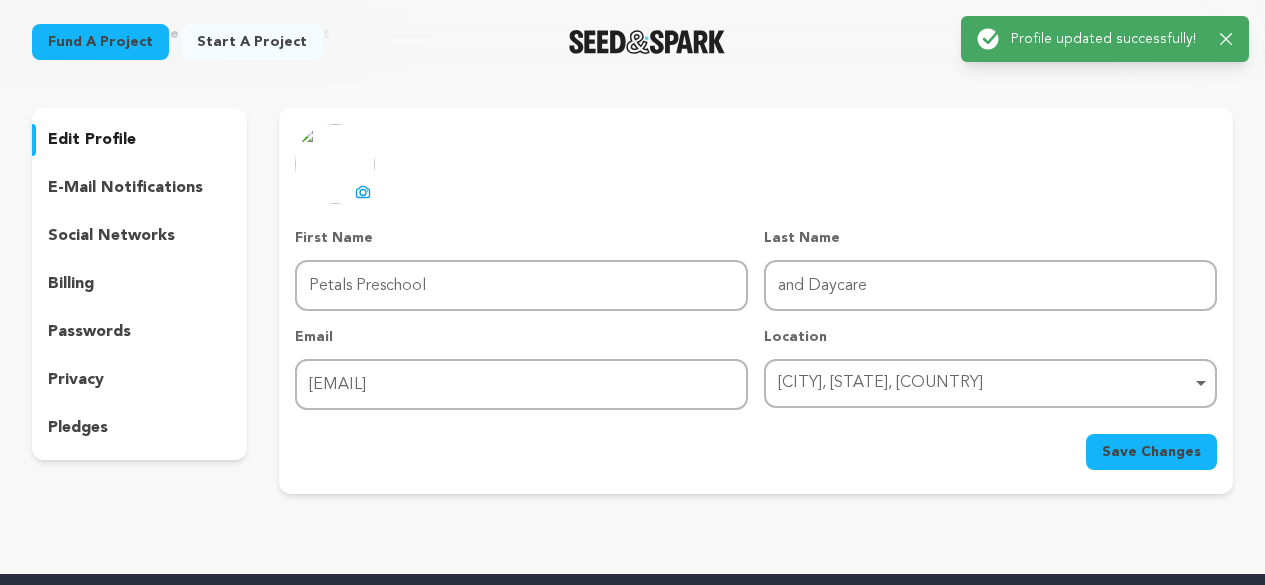 click on "social networks" at bounding box center [111, 236] 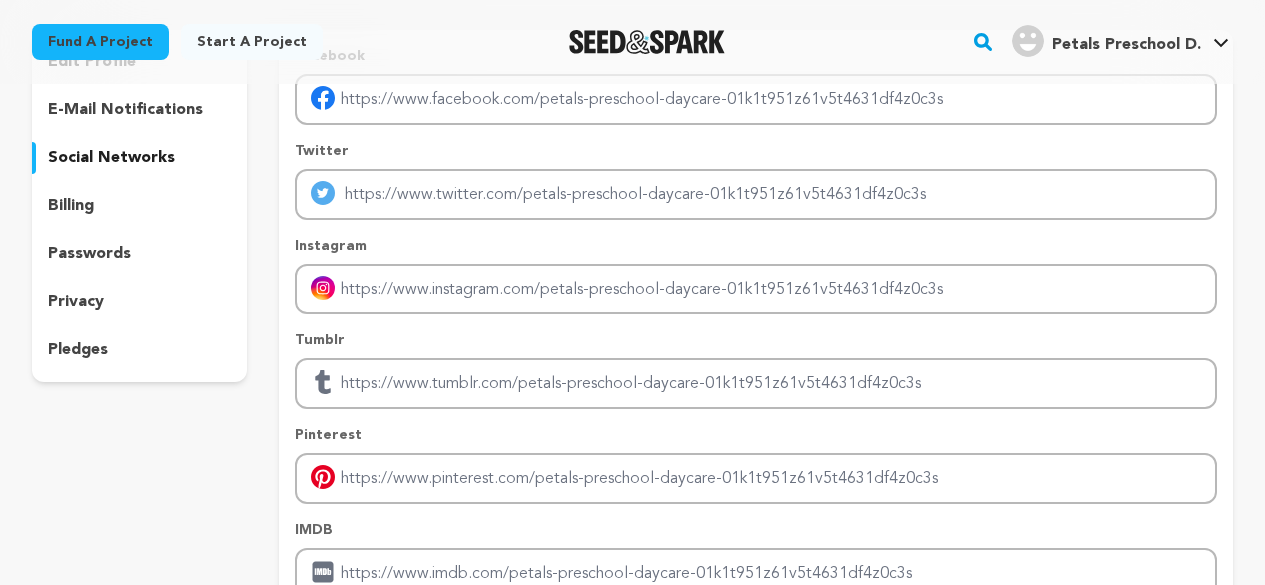 scroll, scrollTop: 100, scrollLeft: 0, axis: vertical 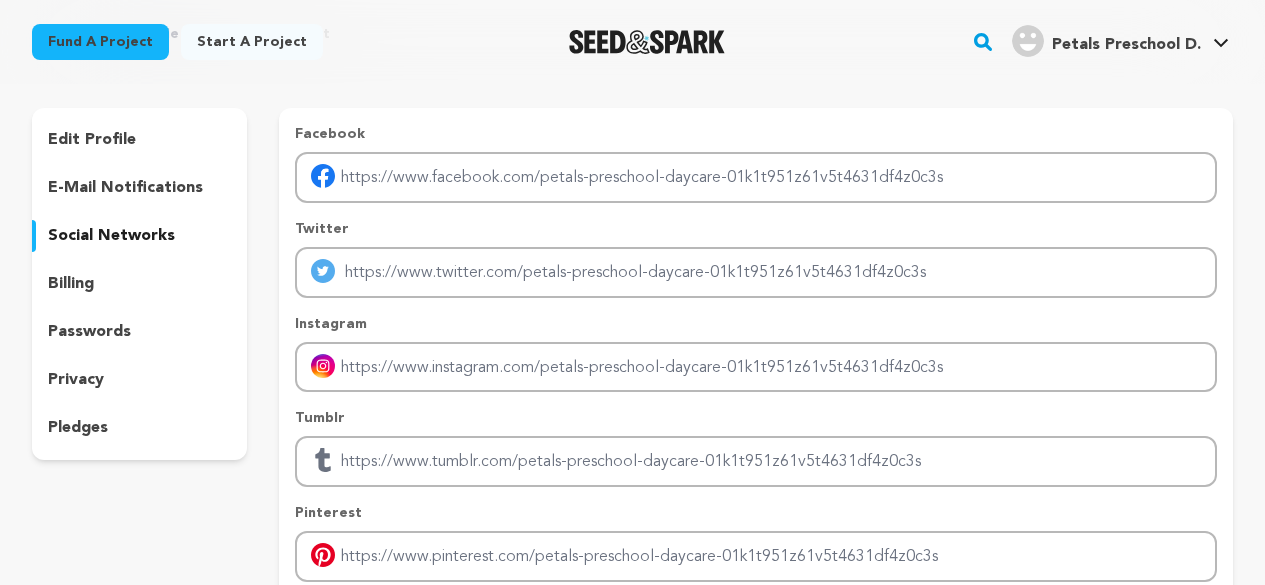 click on "edit profile" at bounding box center (92, 140) 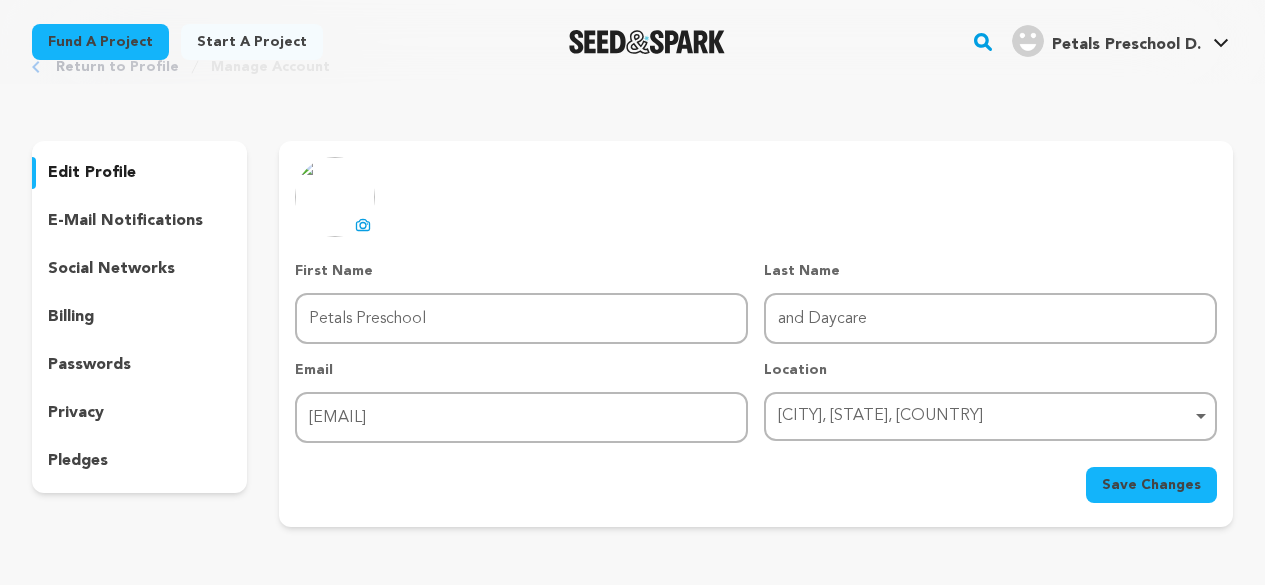 scroll, scrollTop: 0, scrollLeft: 0, axis: both 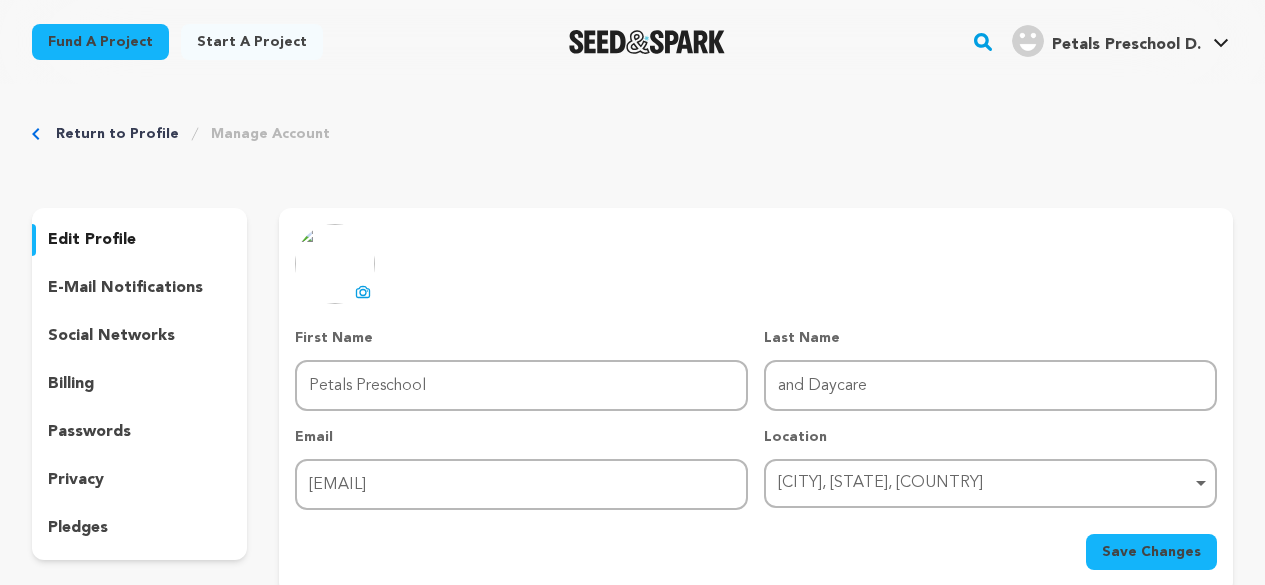 click on "Manage Account" at bounding box center (270, 134) 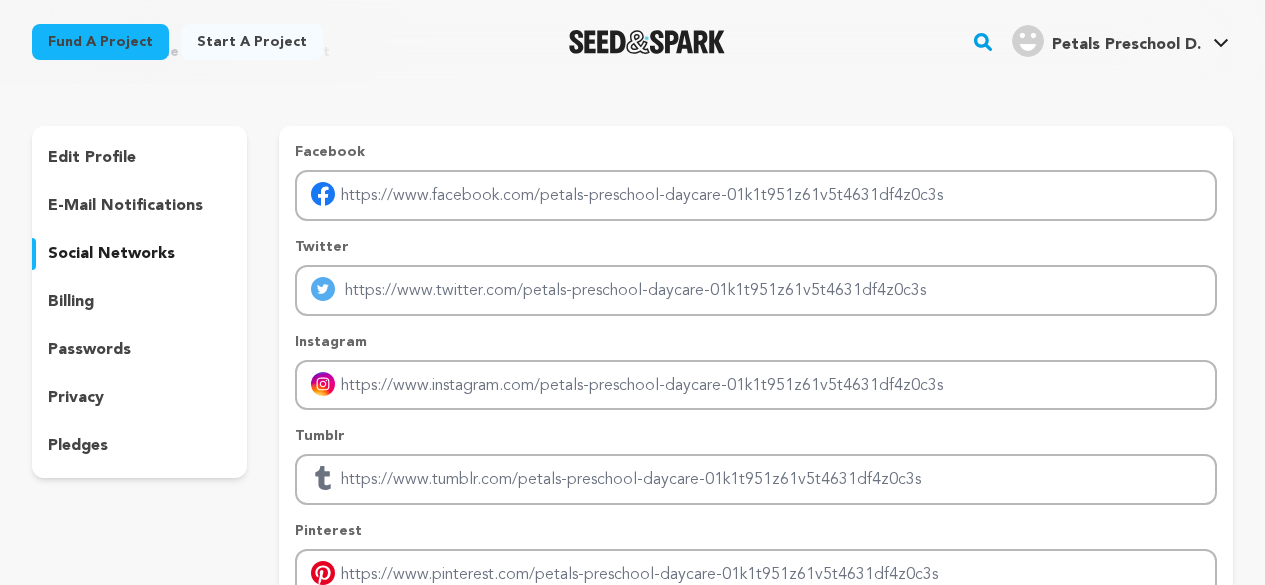 scroll, scrollTop: 0, scrollLeft: 0, axis: both 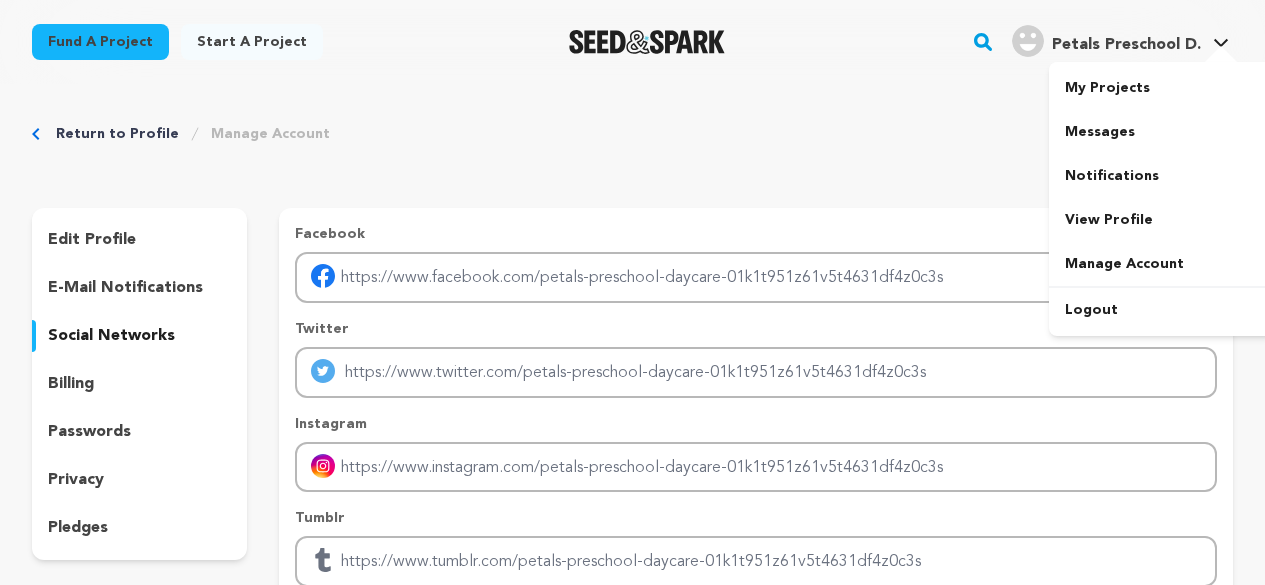 click on "Petals Preschool D." at bounding box center [1126, 45] 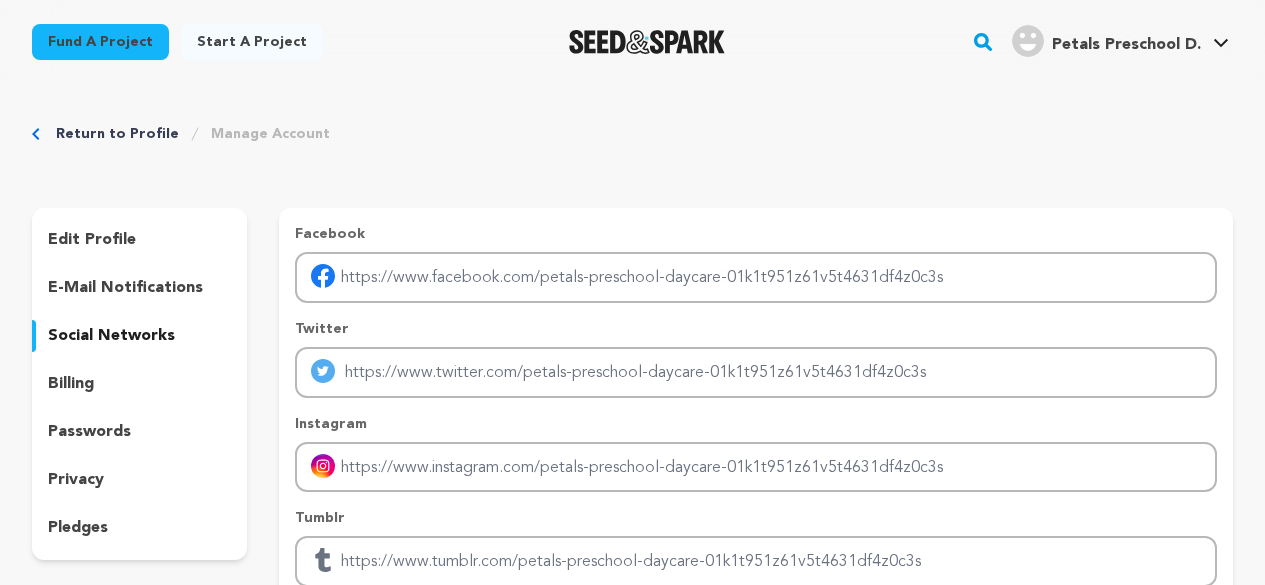 click on "Petals Preschool D." at bounding box center [1126, 45] 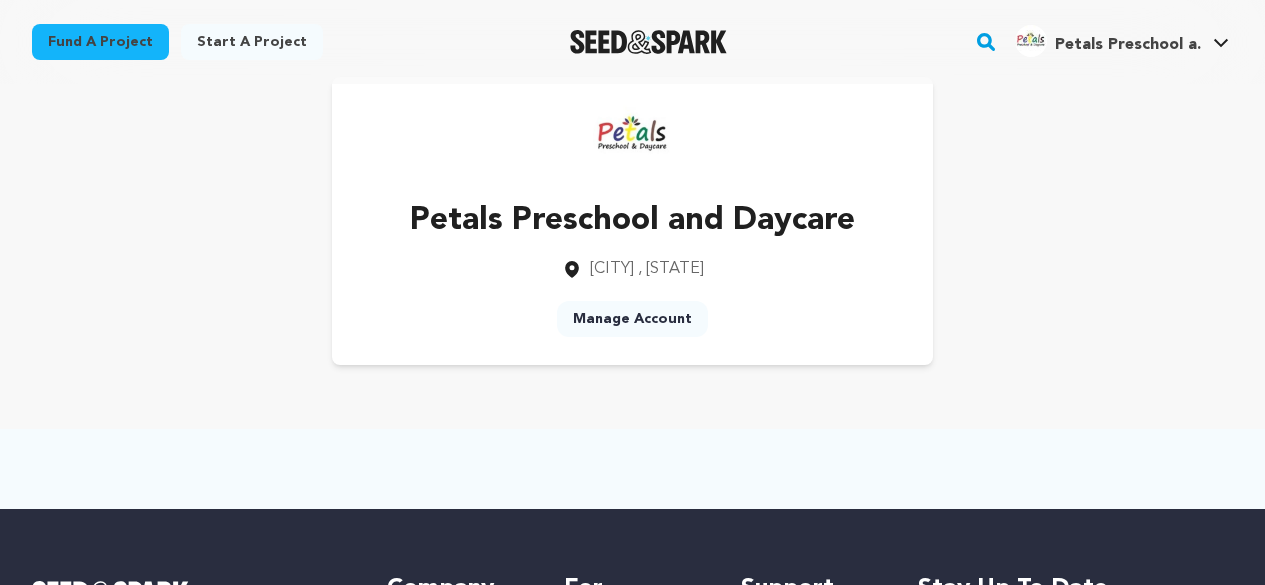 scroll, scrollTop: 0, scrollLeft: 0, axis: both 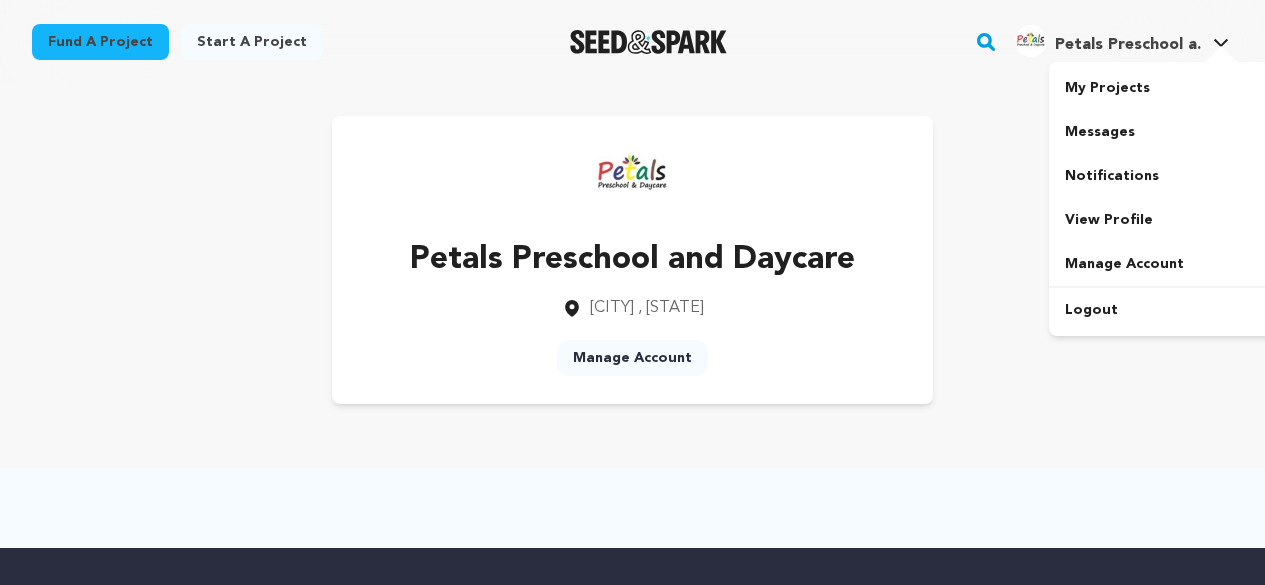 click on "Petals Preschool a." at bounding box center [1108, 41] 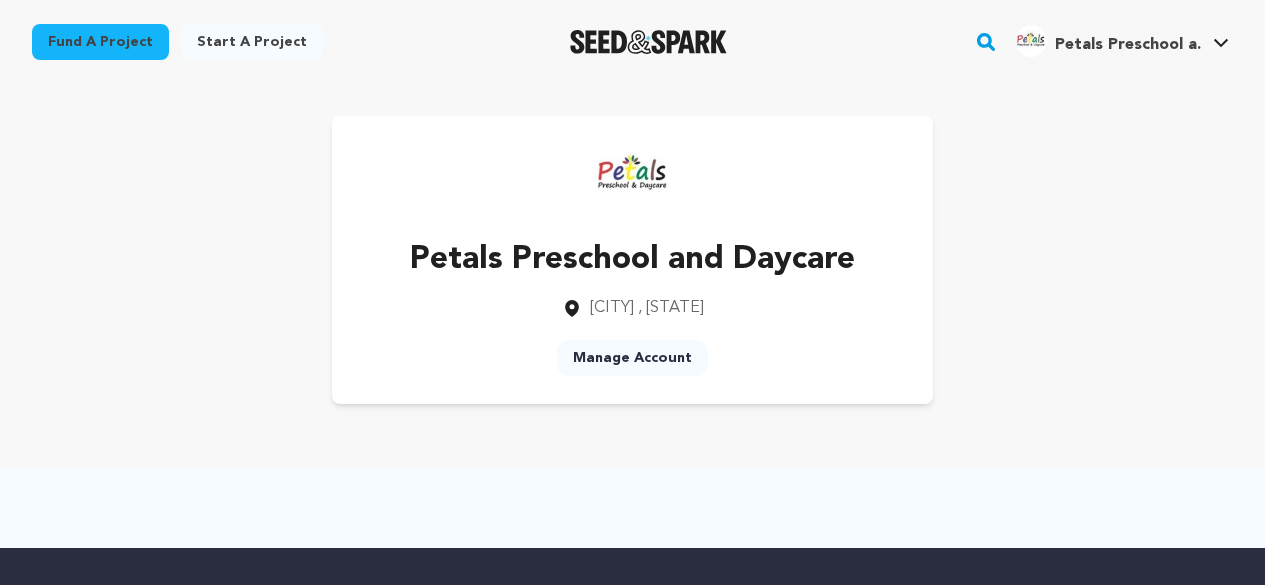 scroll, scrollTop: 0, scrollLeft: 0, axis: both 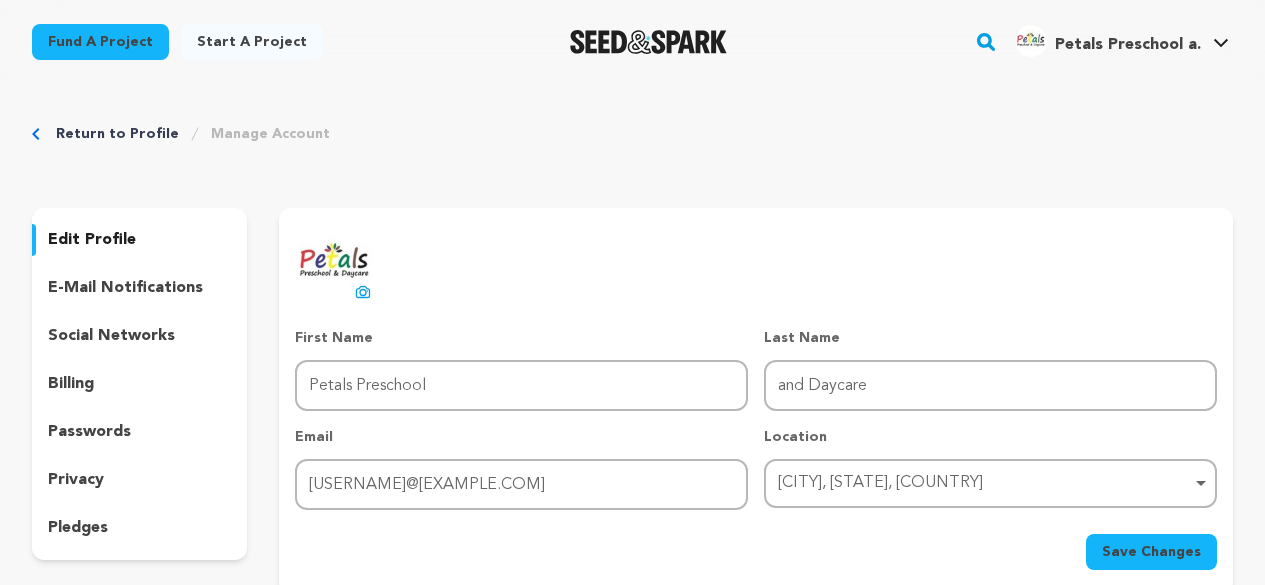 click on "social networks" at bounding box center (111, 336) 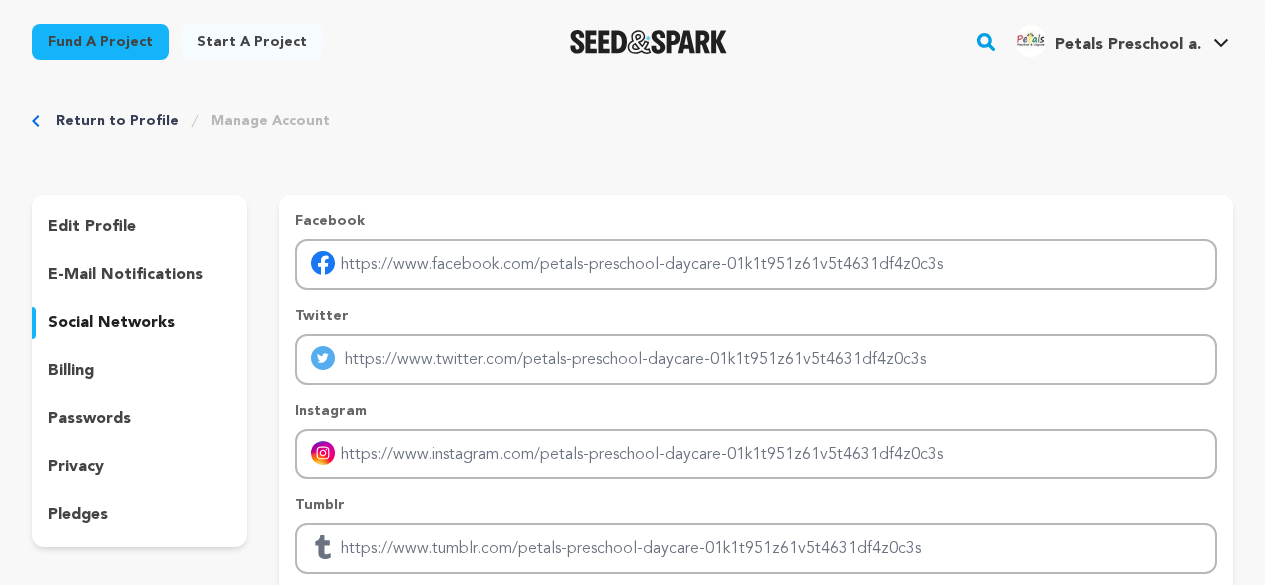 scroll, scrollTop: 0, scrollLeft: 0, axis: both 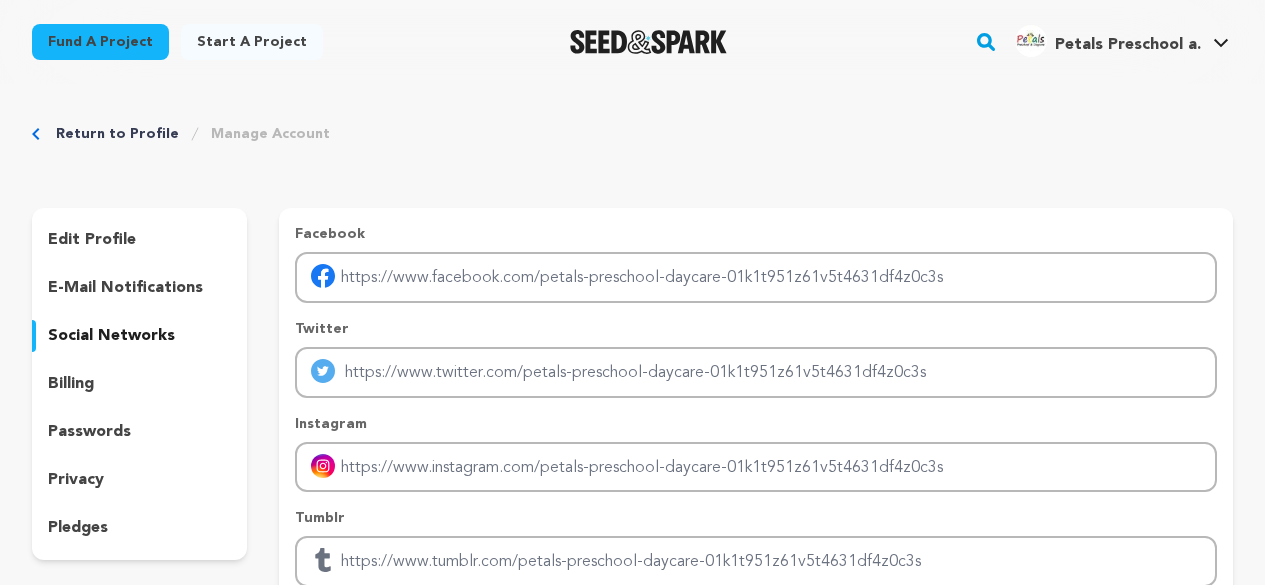 click on "Return to Profile
Manage Account
edit profile
e-mail notifications
social networks
billing
passwords
privacy" at bounding box center (632, 496) 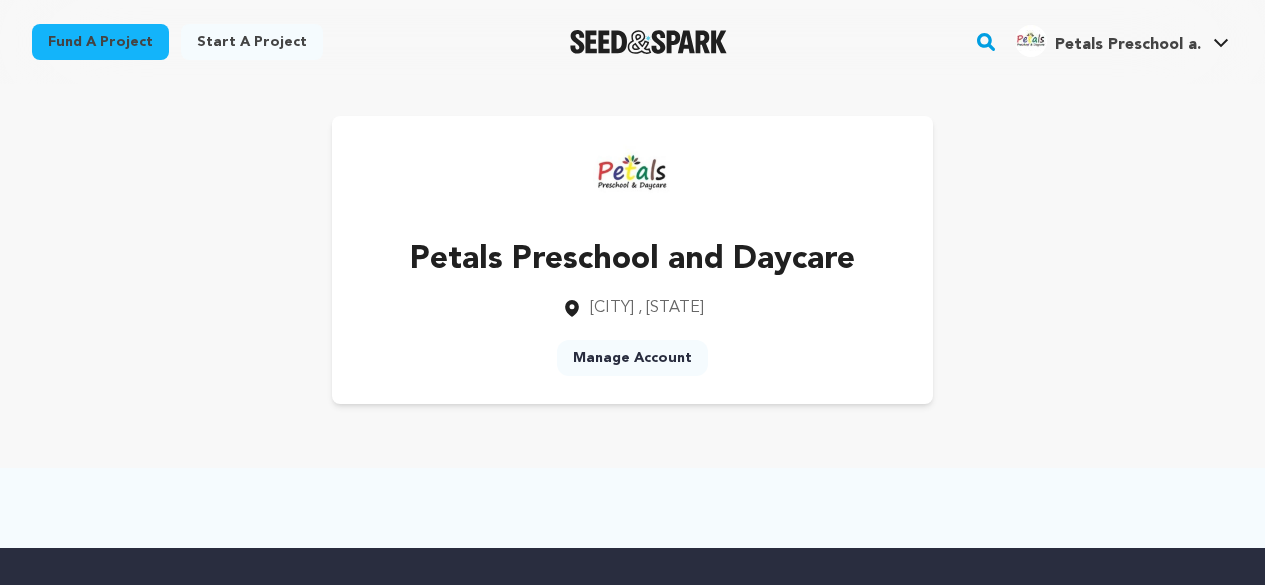 scroll, scrollTop: 0, scrollLeft: 0, axis: both 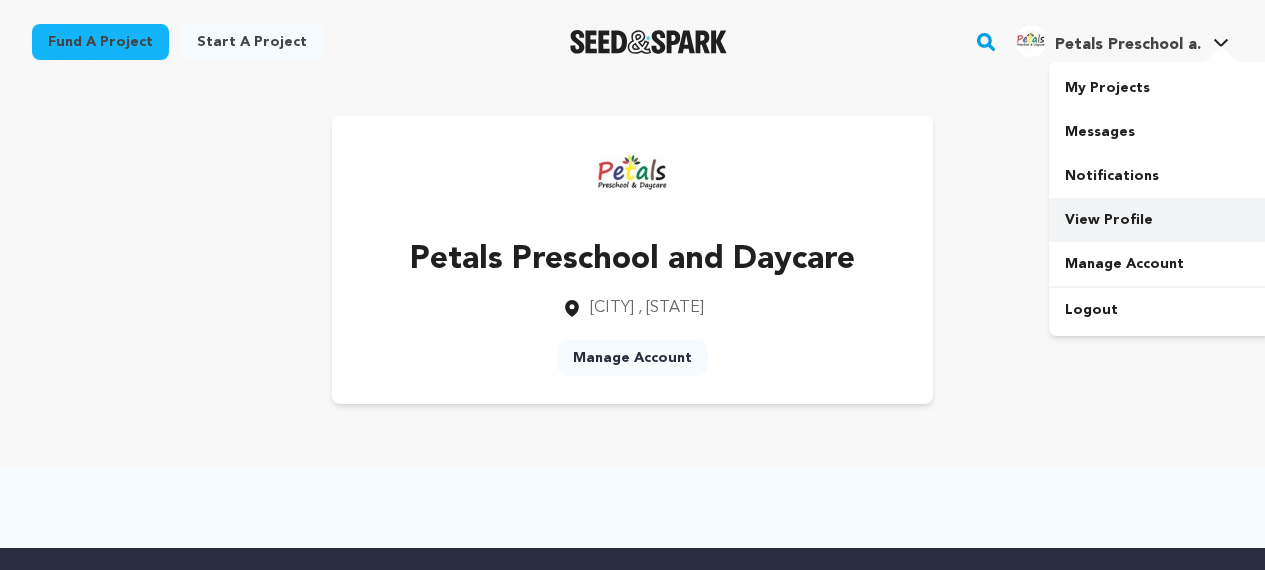 click on "View Profile" at bounding box center (1161, 220) 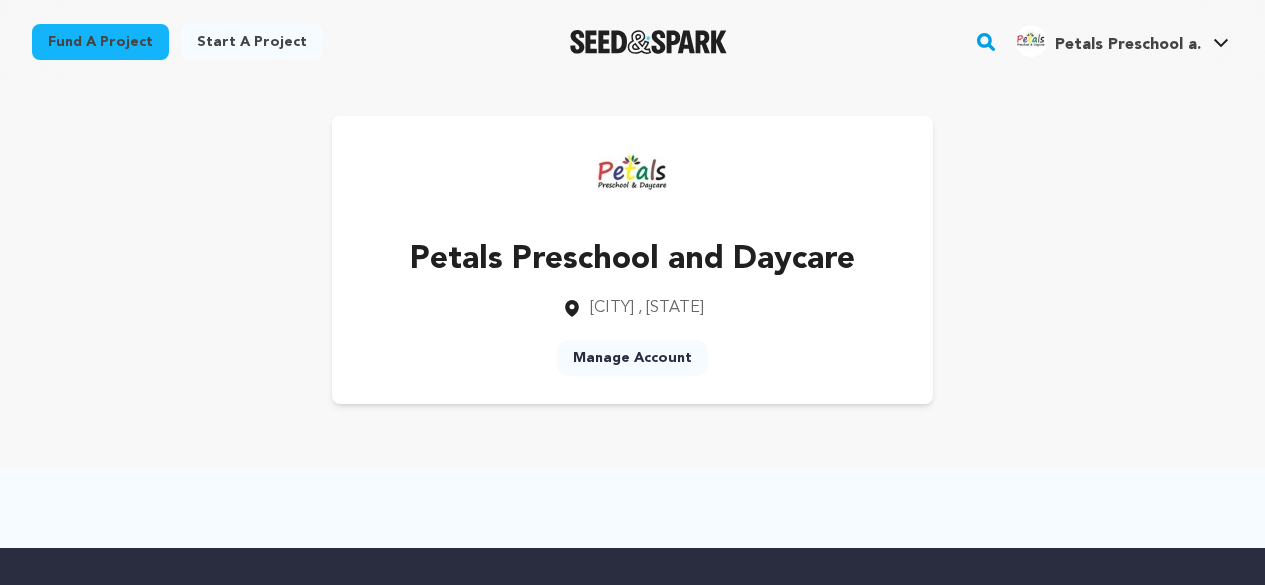 scroll, scrollTop: 0, scrollLeft: 0, axis: both 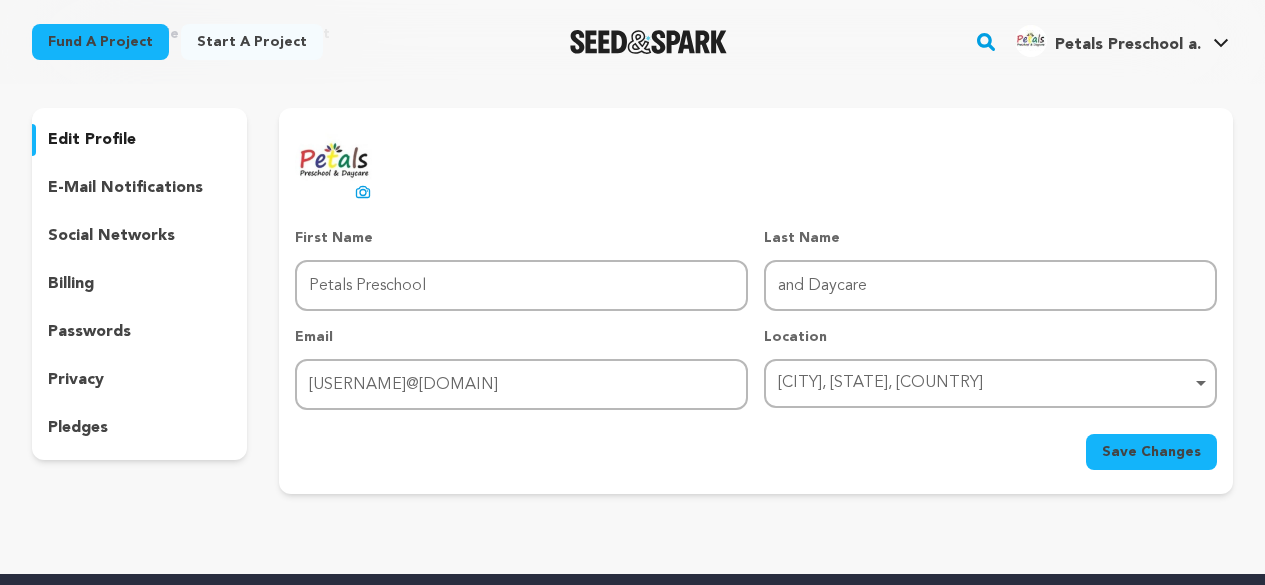 click on "e-mail notifications" at bounding box center (125, 188) 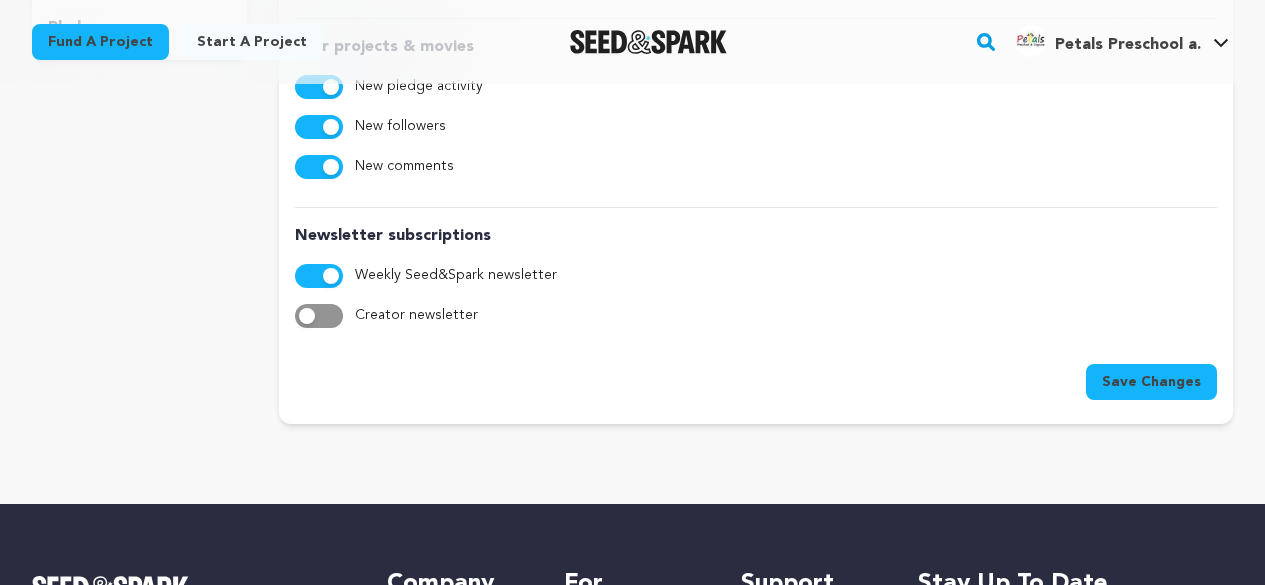 scroll, scrollTop: 200, scrollLeft: 0, axis: vertical 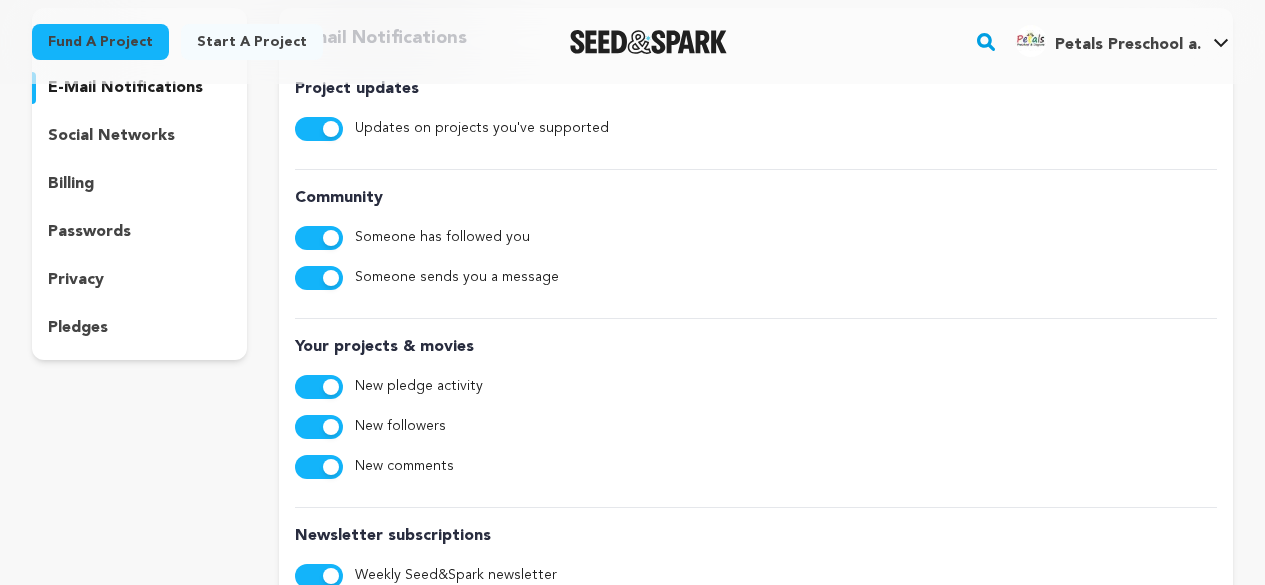 click on "billing" at bounding box center [139, 184] 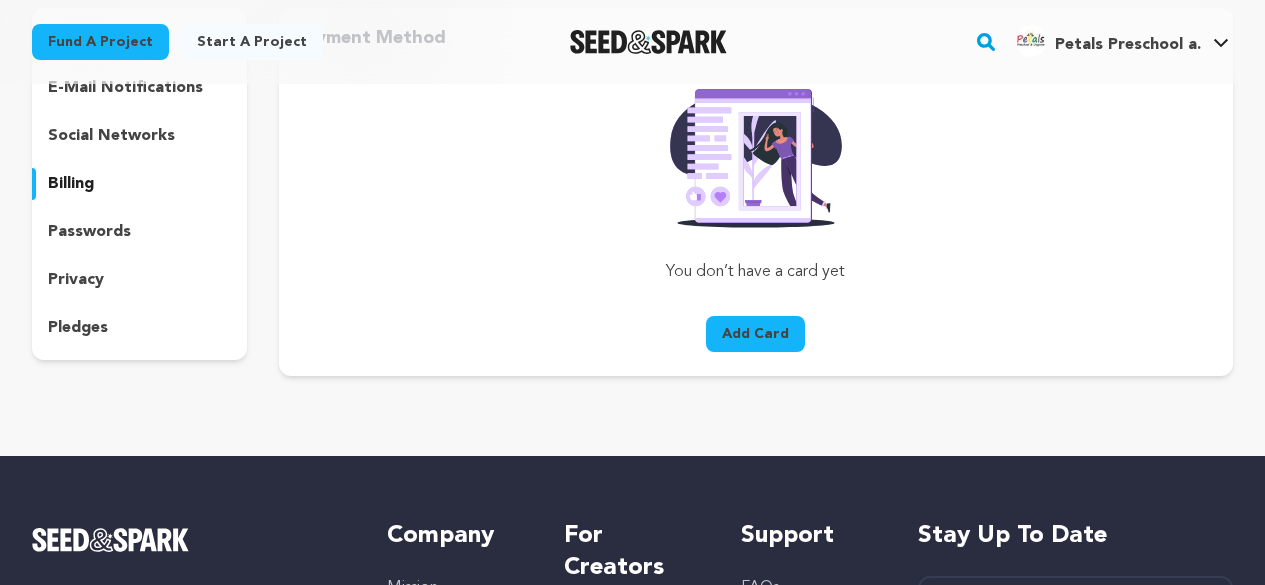 click on "passwords" at bounding box center (89, 232) 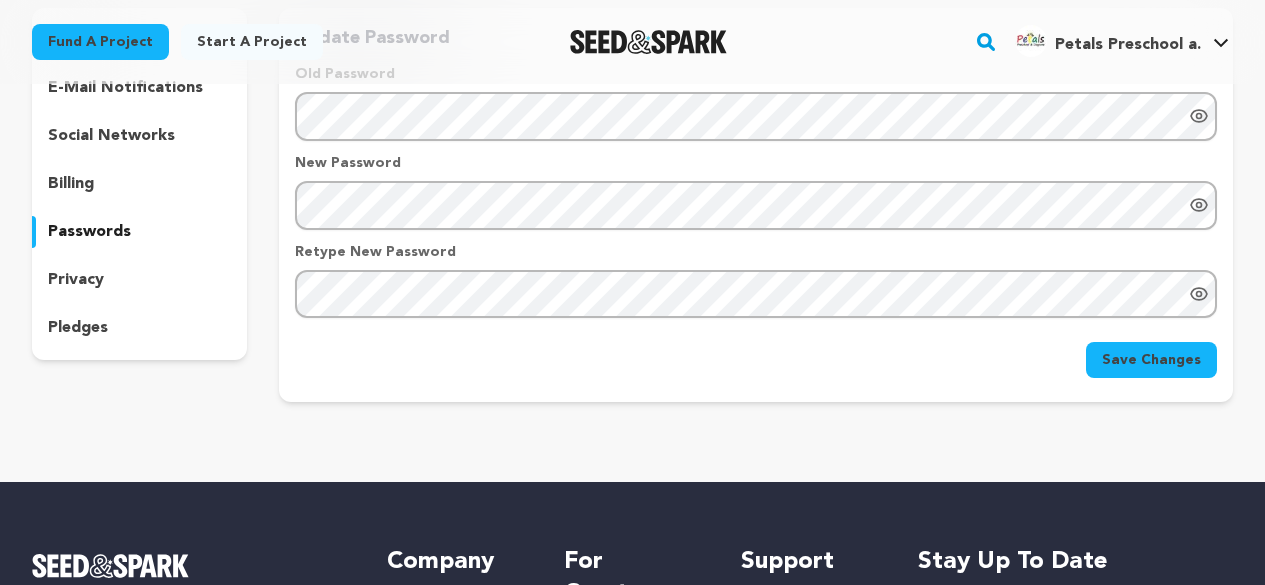 click on "privacy" at bounding box center [139, 280] 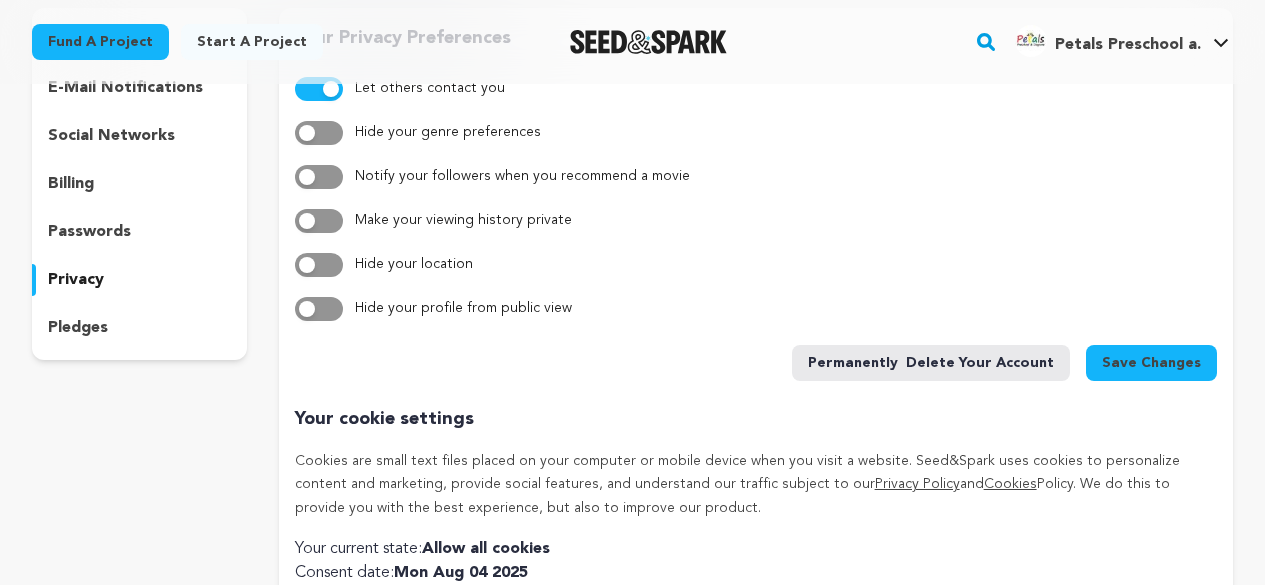 click on "pledges" at bounding box center [78, 328] 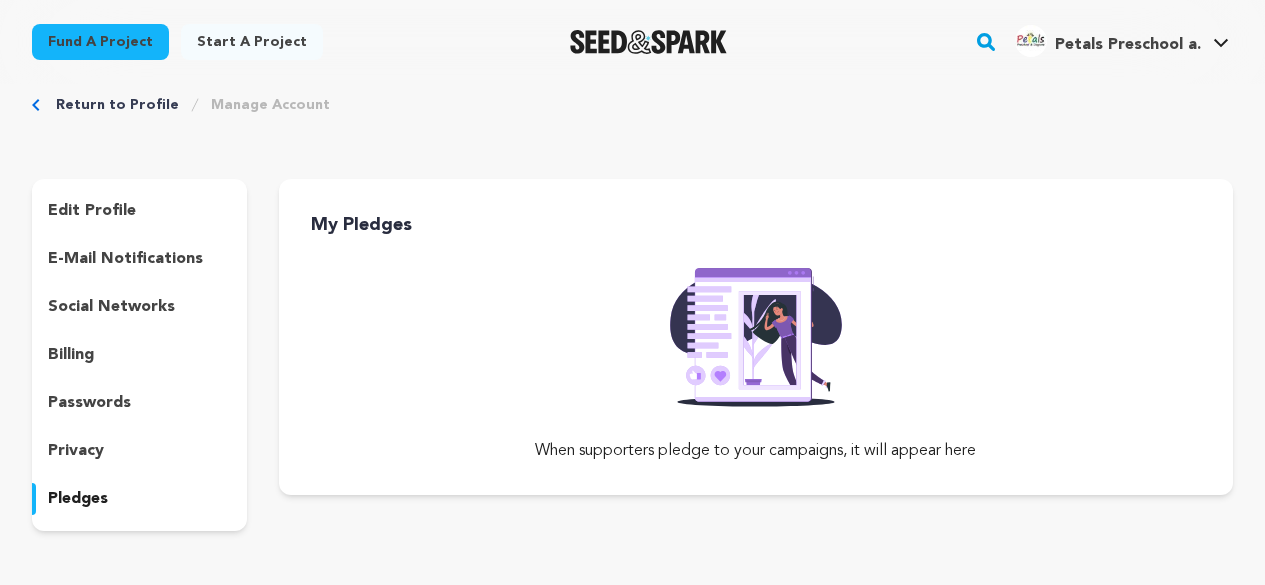 scroll, scrollTop: 0, scrollLeft: 0, axis: both 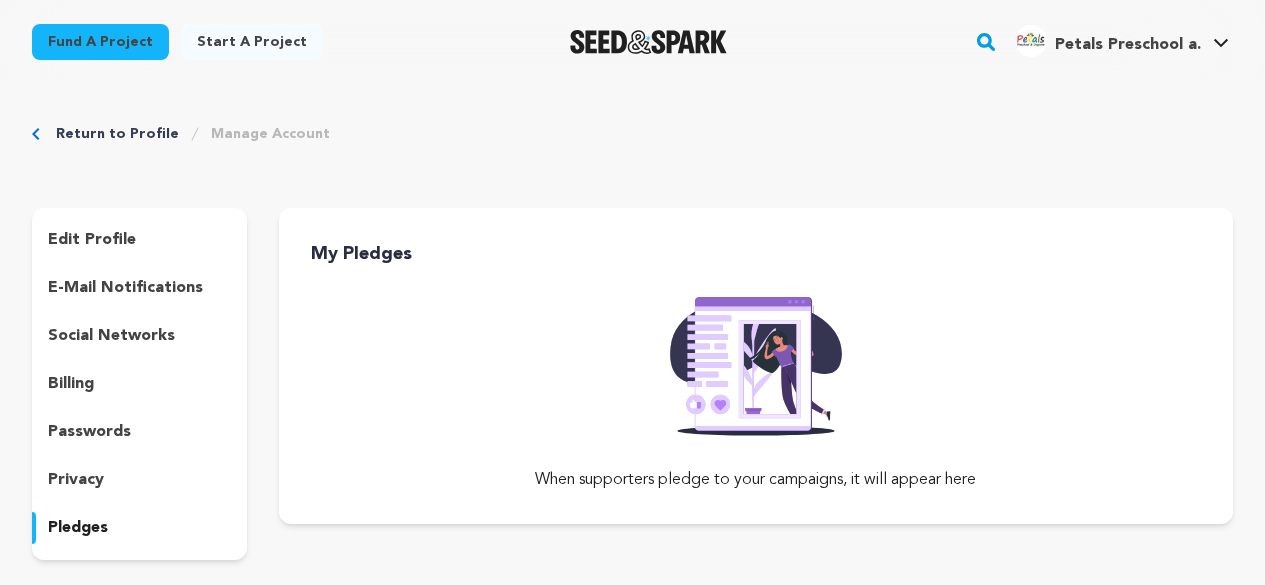 click on "Manage Account" at bounding box center [270, 134] 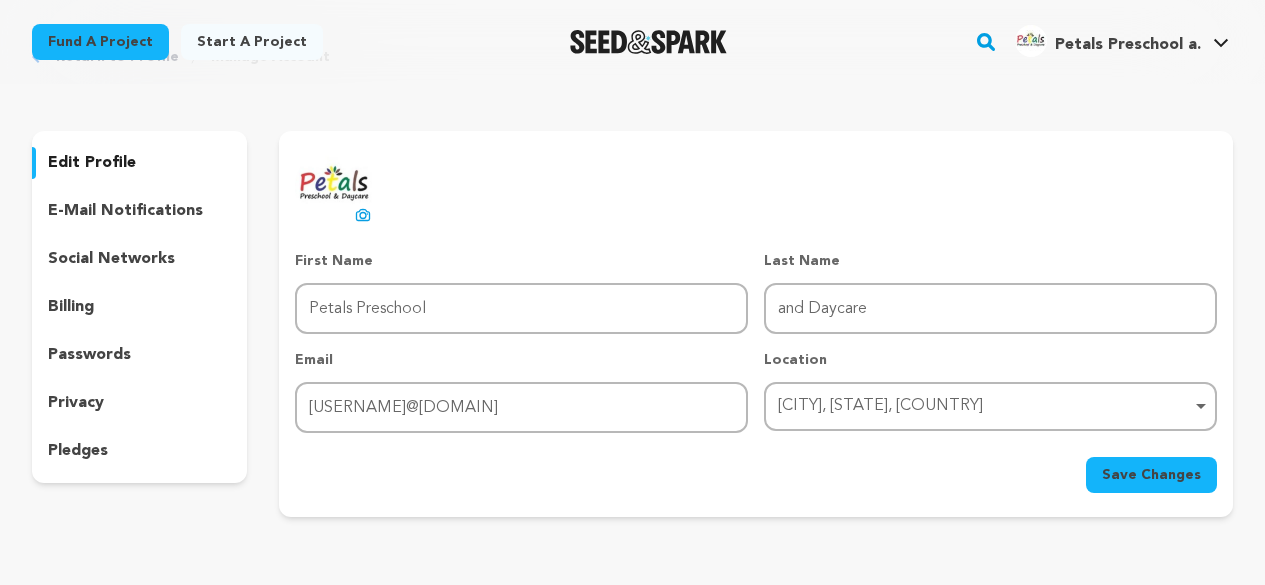 scroll, scrollTop: 0, scrollLeft: 0, axis: both 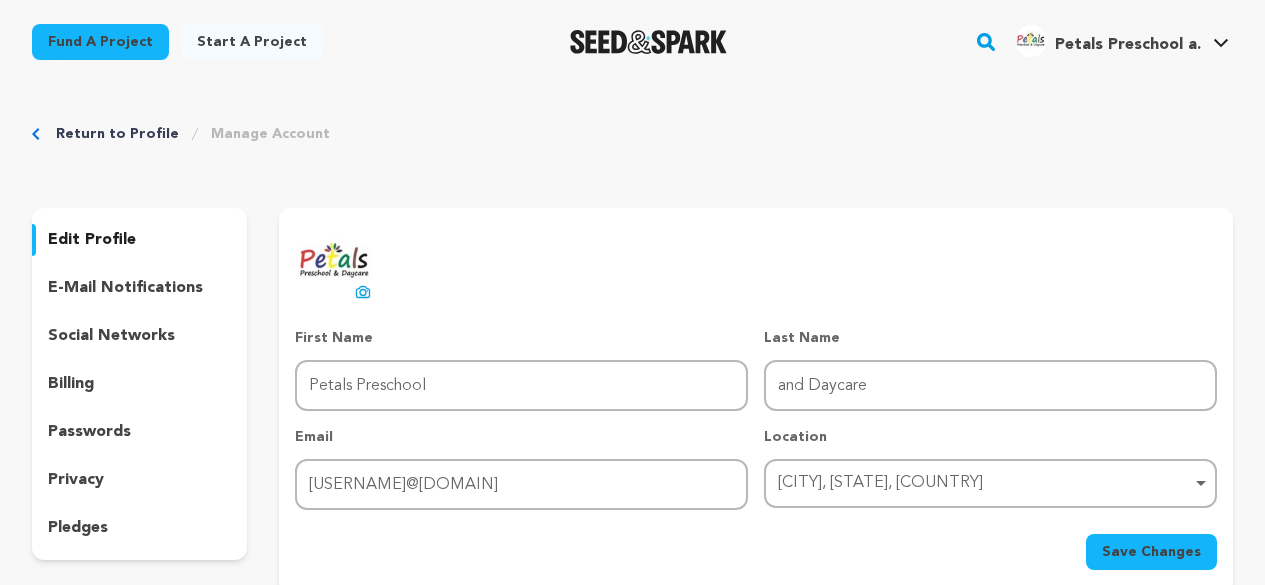 click on "Petals Preschool a." at bounding box center (1128, 45) 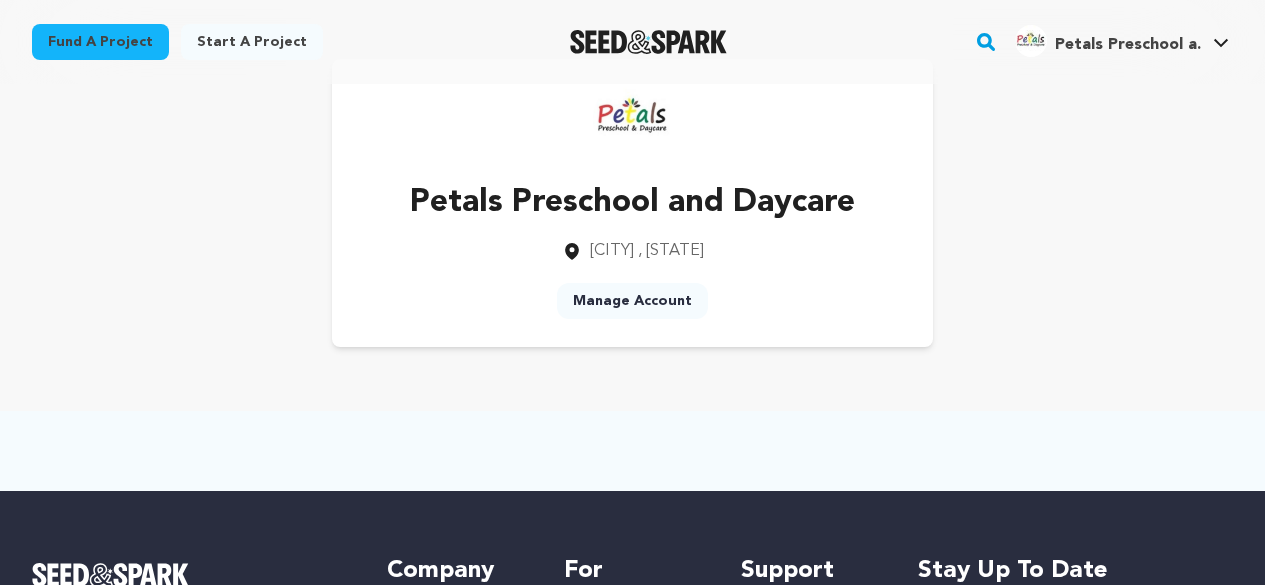 scroll, scrollTop: 0, scrollLeft: 0, axis: both 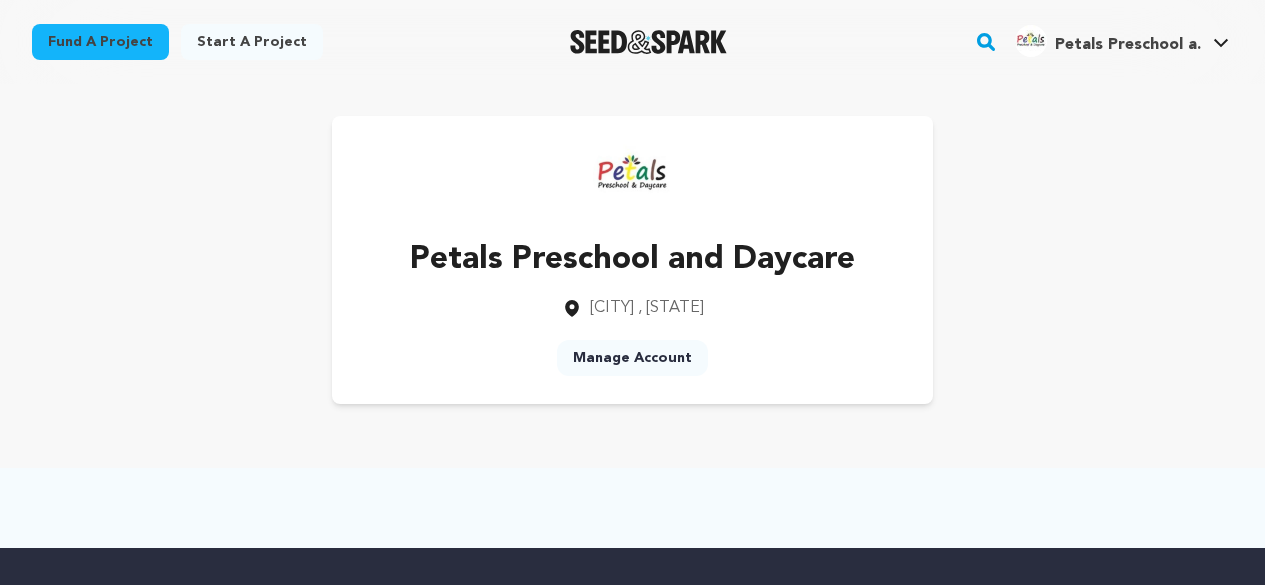 click on "Petals Preschool and Daycare" at bounding box center (632, 260) 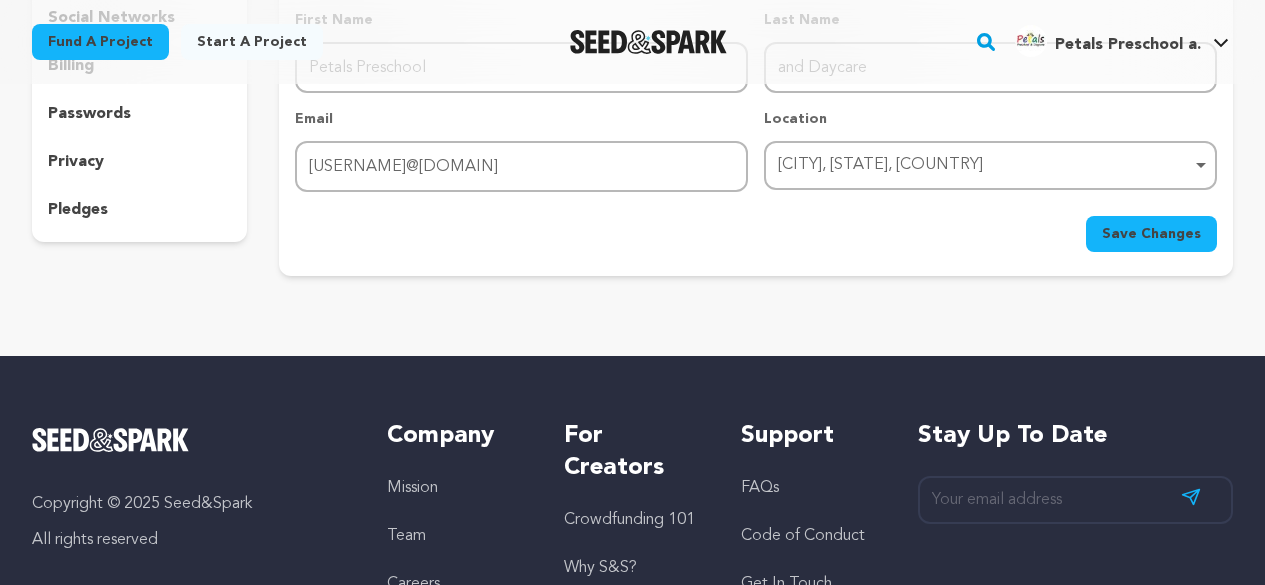 scroll, scrollTop: 0, scrollLeft: 0, axis: both 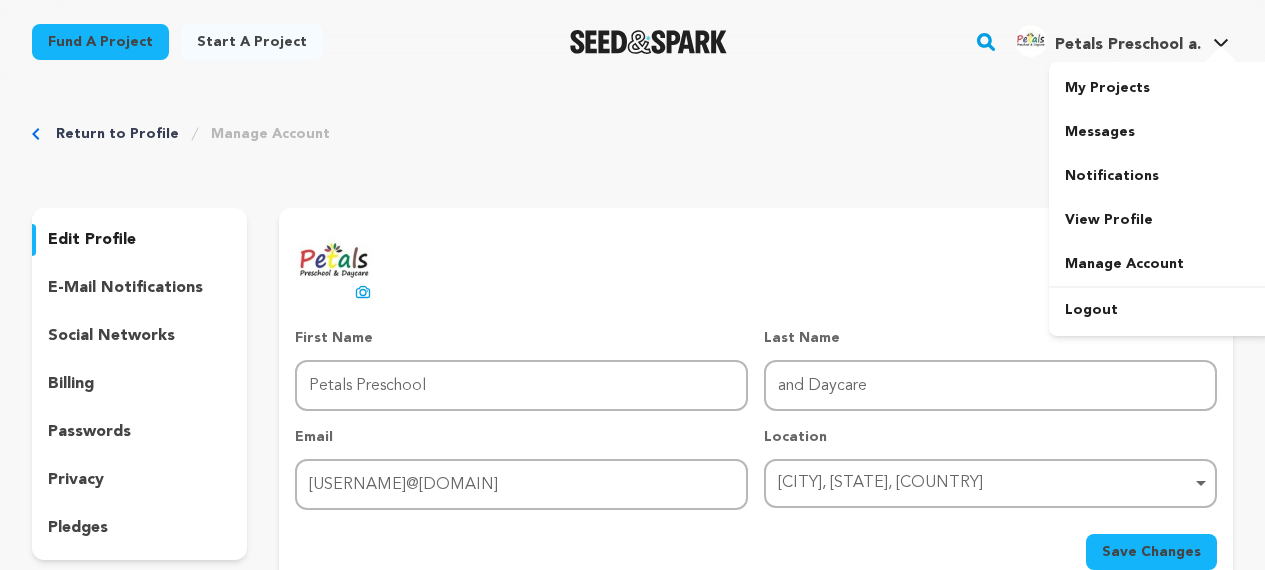 click 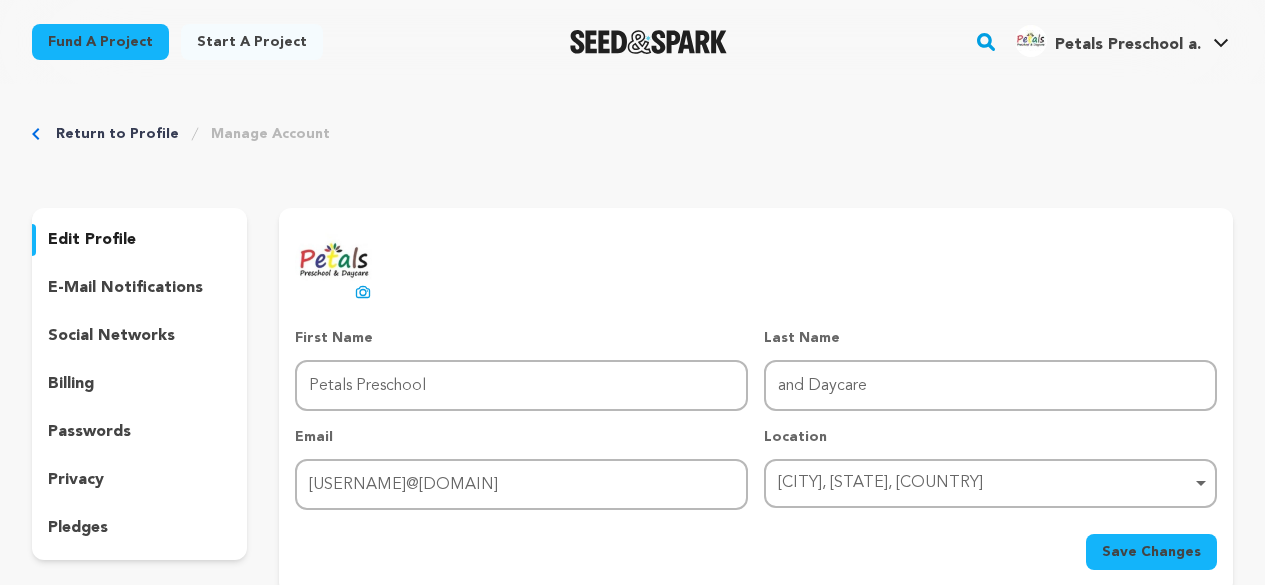click 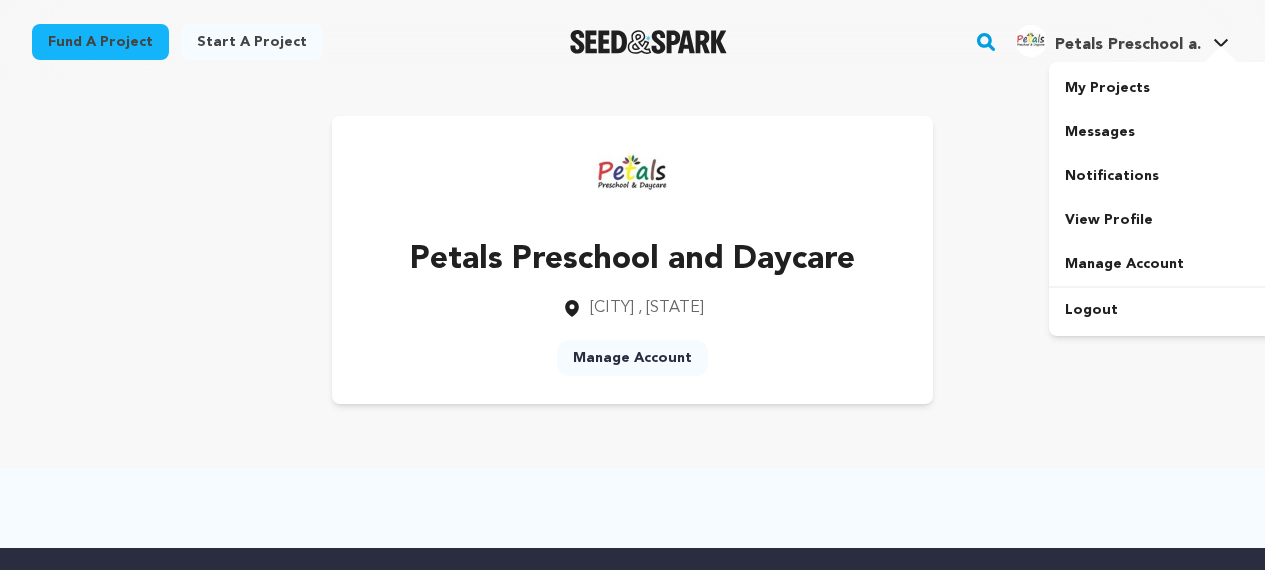 scroll, scrollTop: 0, scrollLeft: 0, axis: both 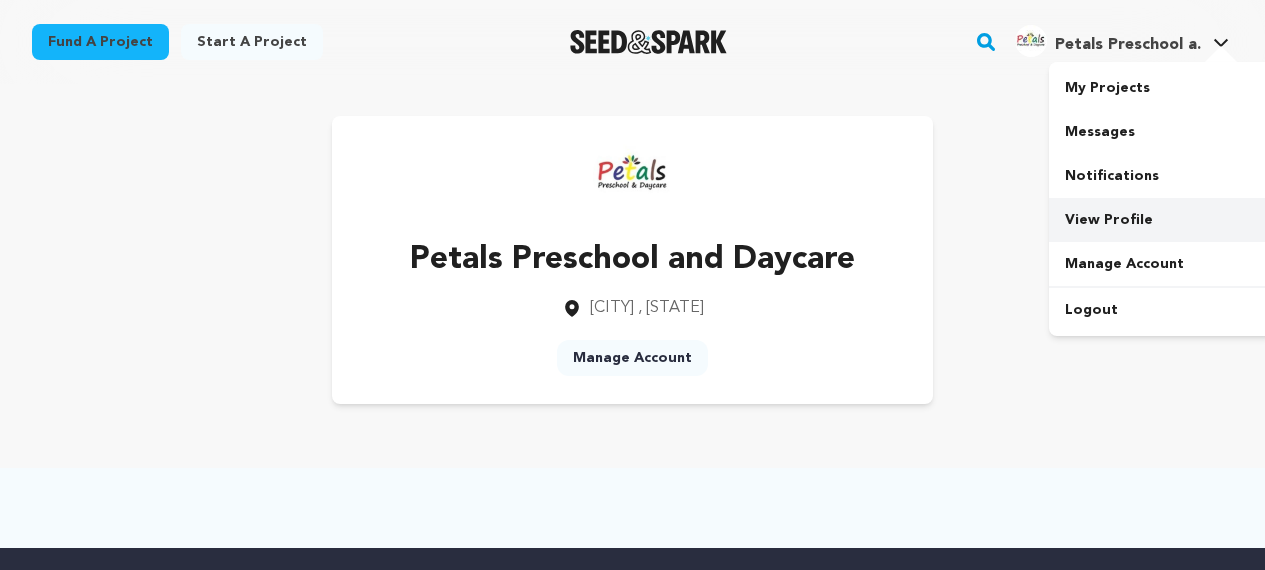 click on "View Profile" at bounding box center (1161, 220) 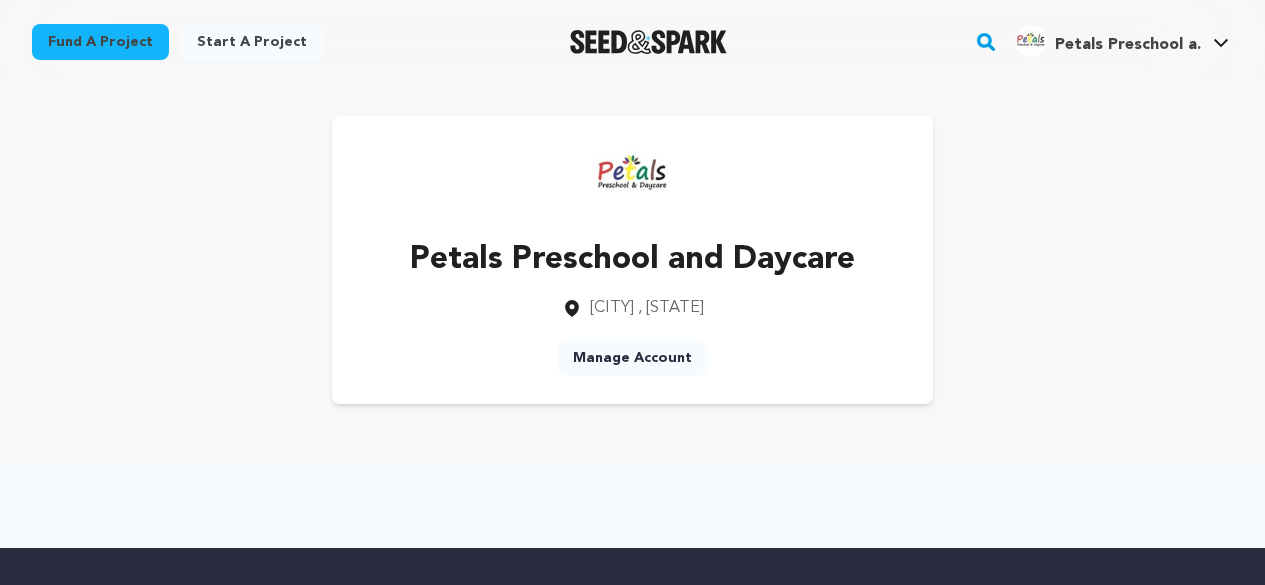 scroll, scrollTop: 0, scrollLeft: 0, axis: both 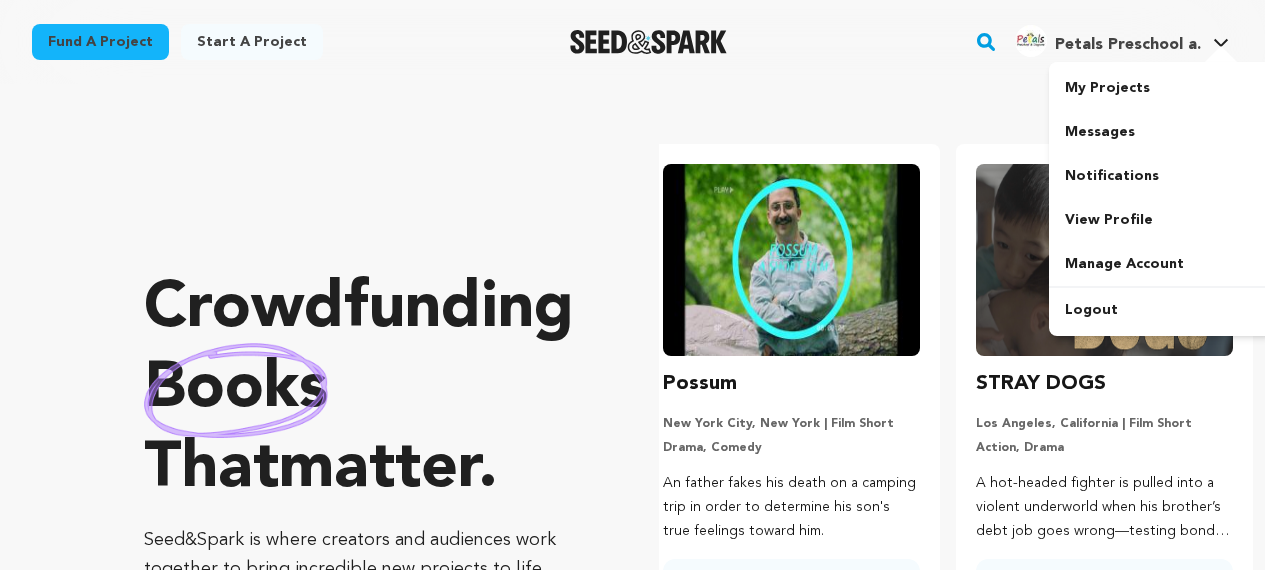 click on "Petals Preschool a.
Petals Preschool a." at bounding box center [1122, 42] 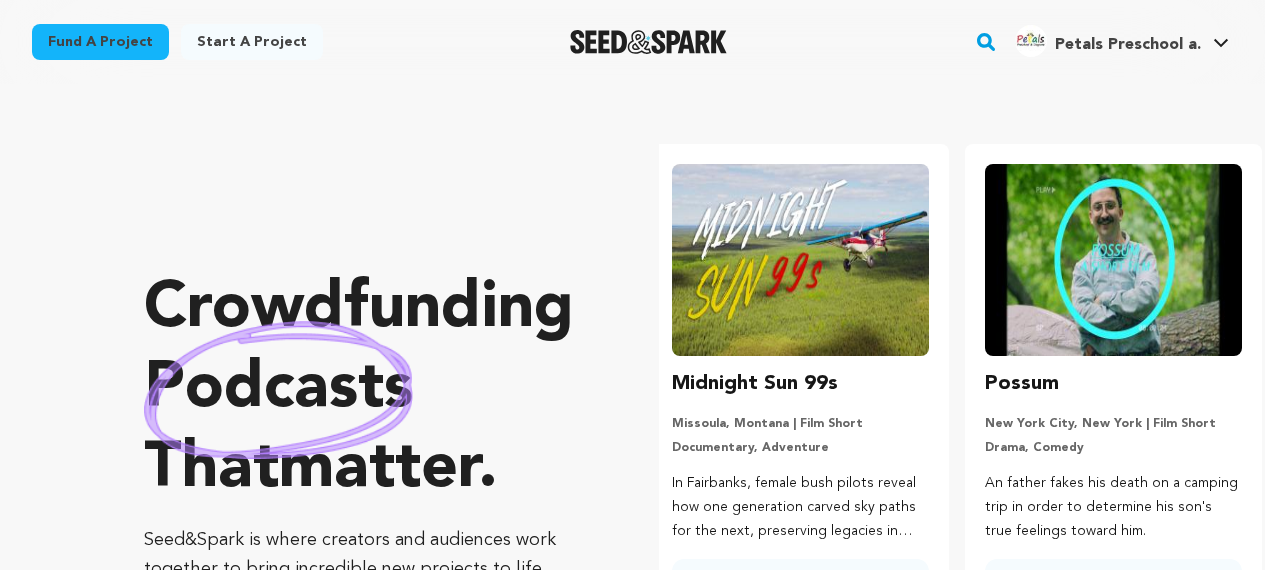 scroll, scrollTop: 0, scrollLeft: 0, axis: both 